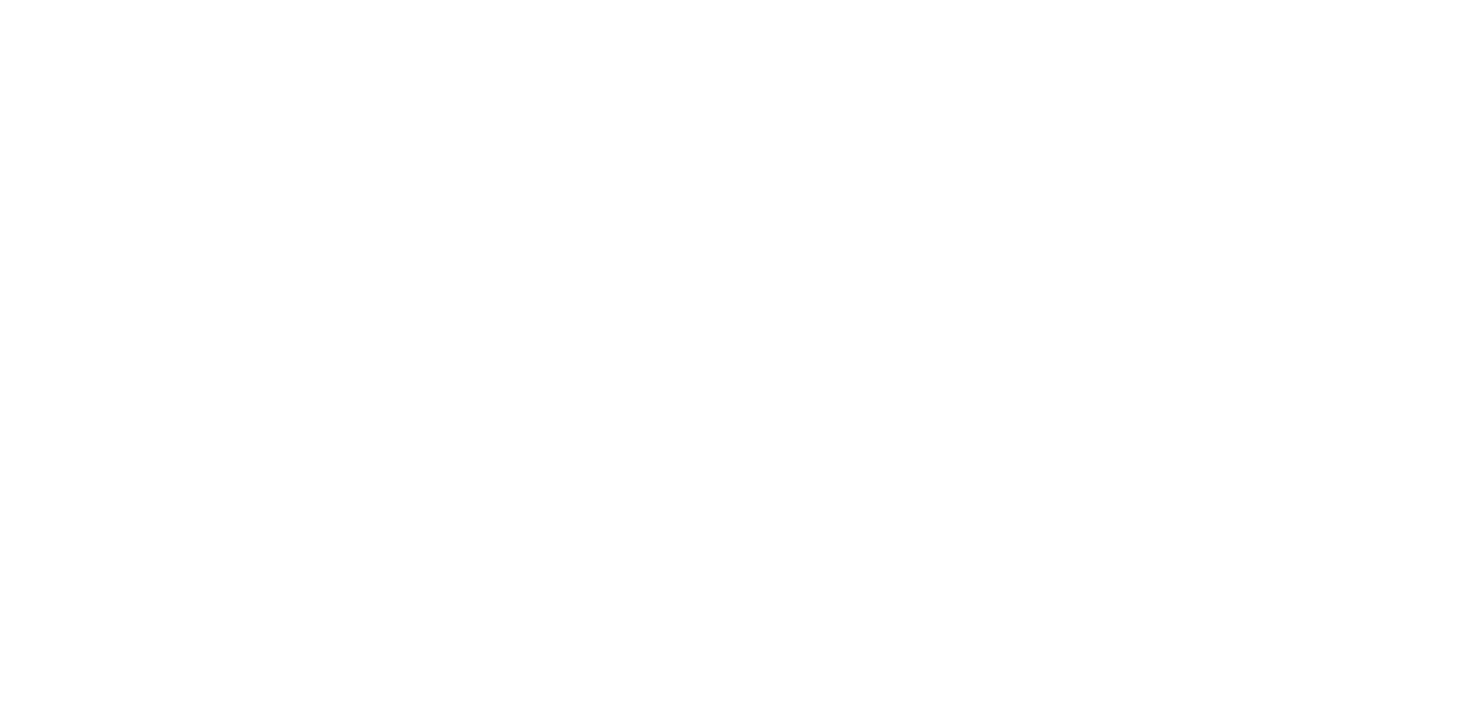 scroll, scrollTop: 0, scrollLeft: 0, axis: both 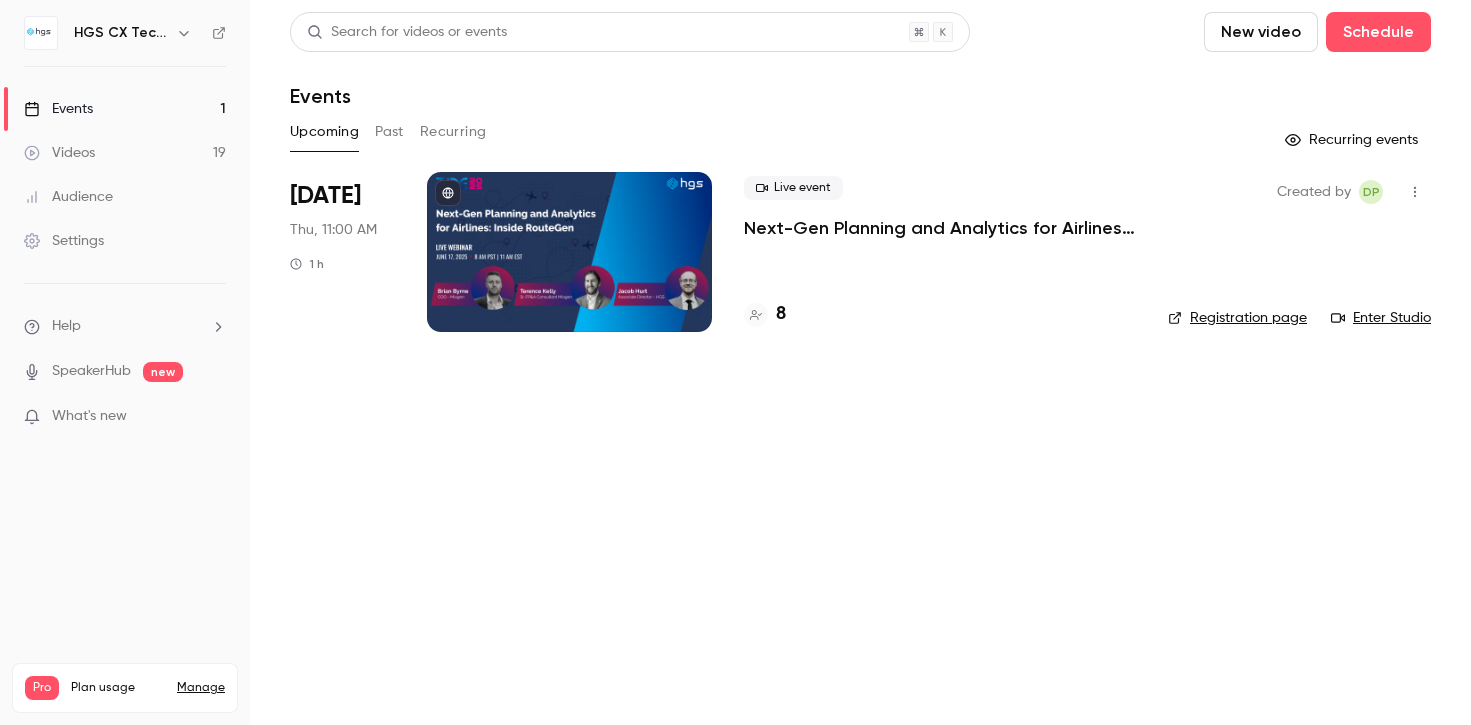 click on "Videos" at bounding box center (59, 153) 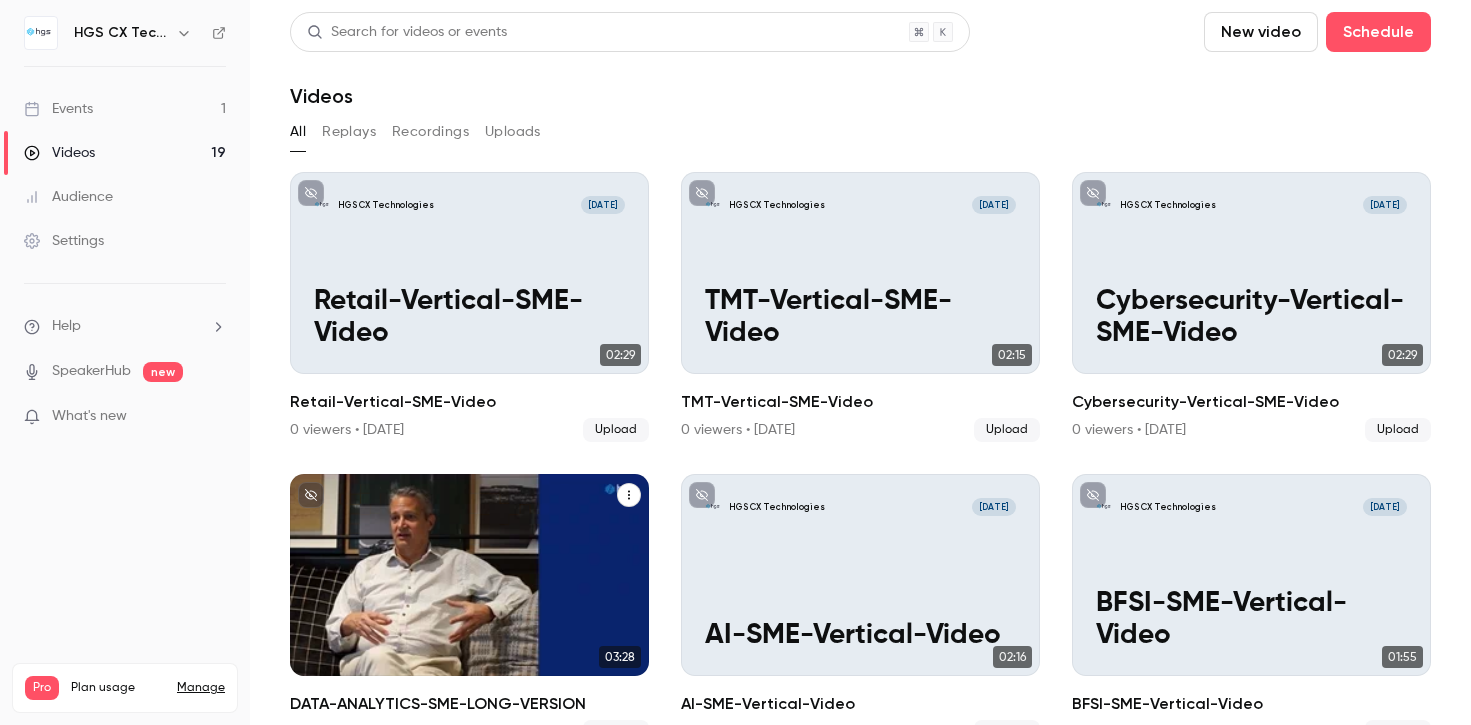 click on "HGS CX Technologies [DATE] DATA-ANALYTICS-SME-LONG-VERSION" at bounding box center (469, 575) 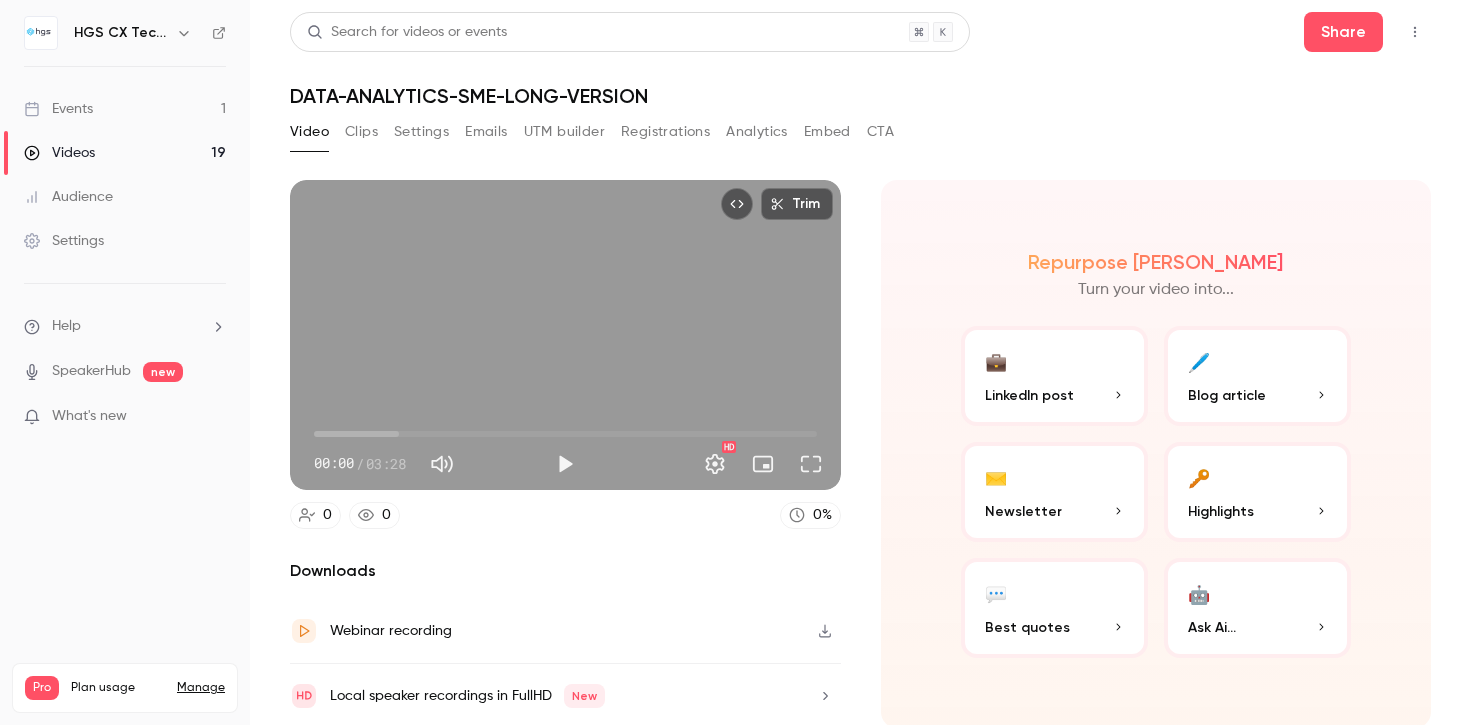 click on "💬 Best quotes" at bounding box center [1054, 608] 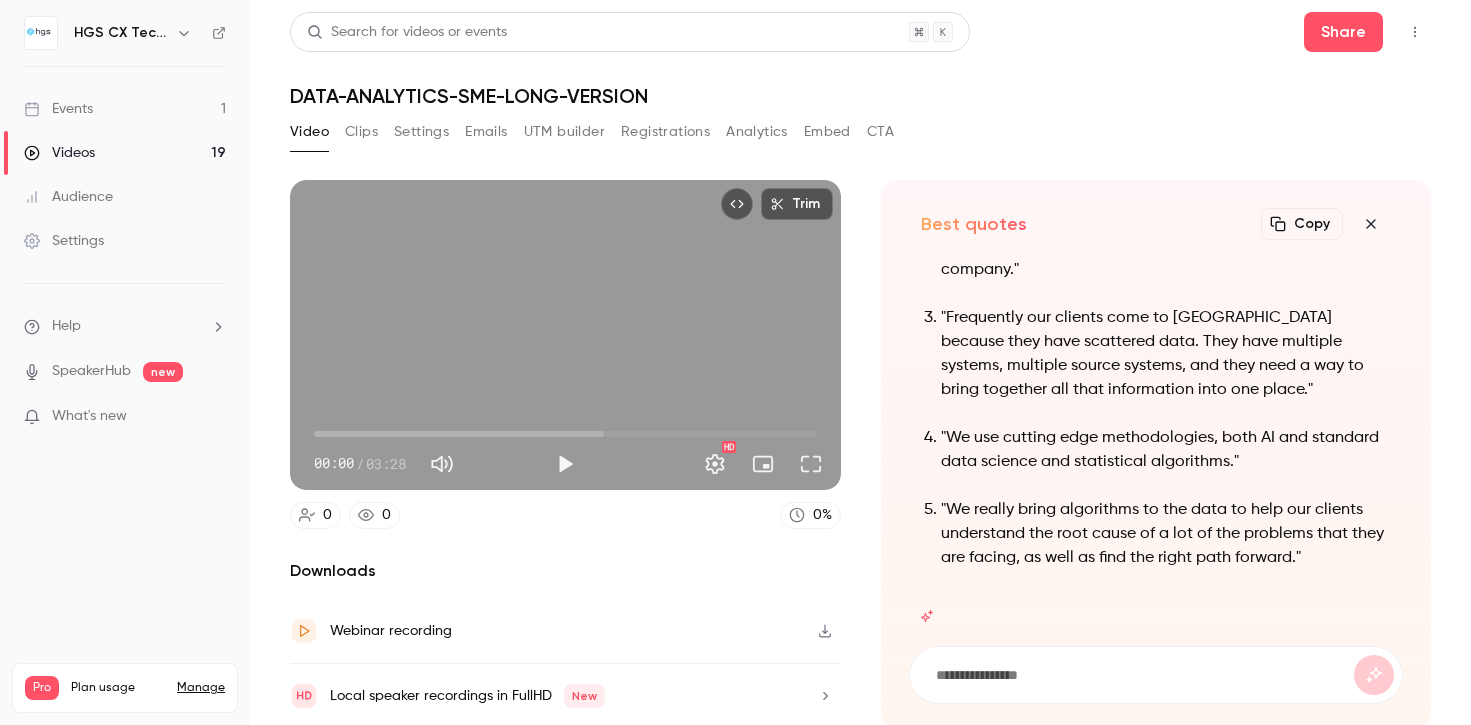 scroll, scrollTop: 1, scrollLeft: 0, axis: vertical 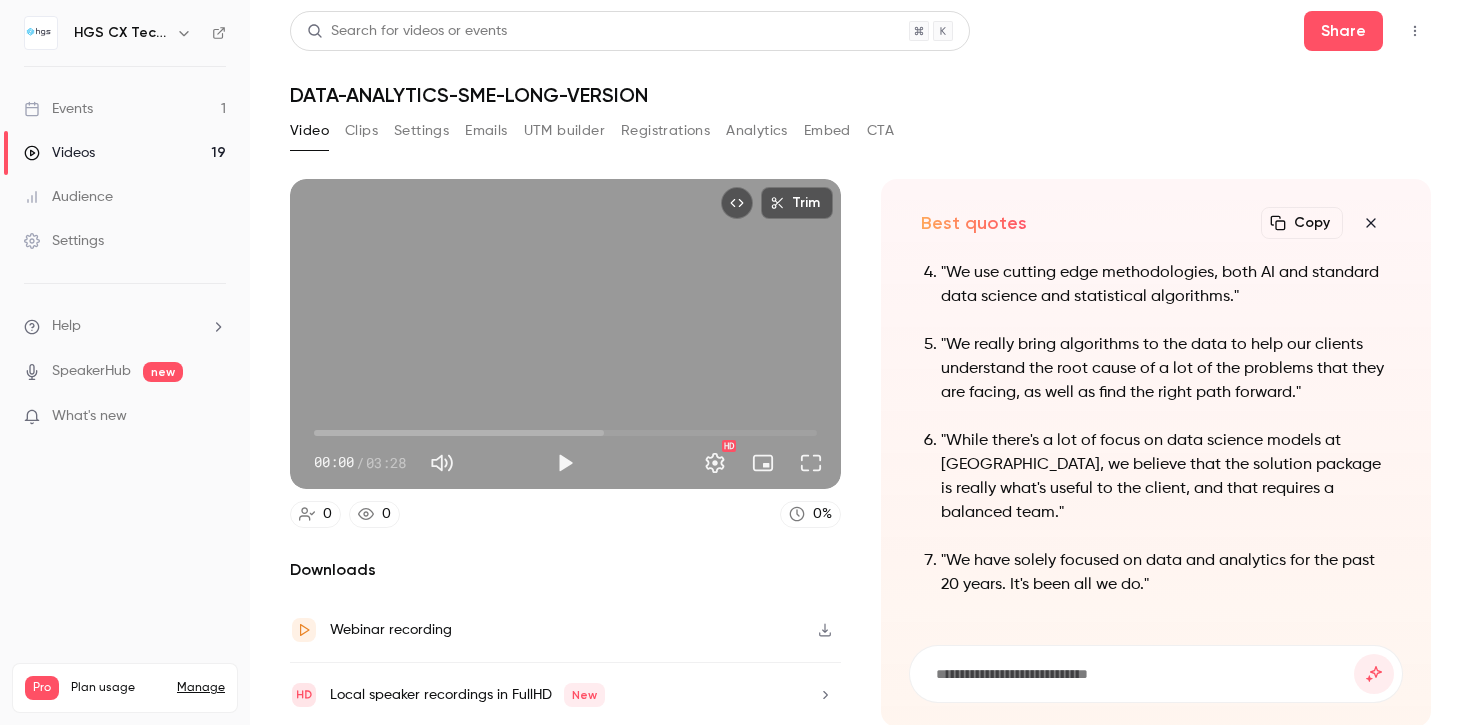 click on ""We really bring algorithms to the data to help our clients understand the root cause of a lot of the problems that they are facing, as well as find the right path forward."" at bounding box center [1166, 369] 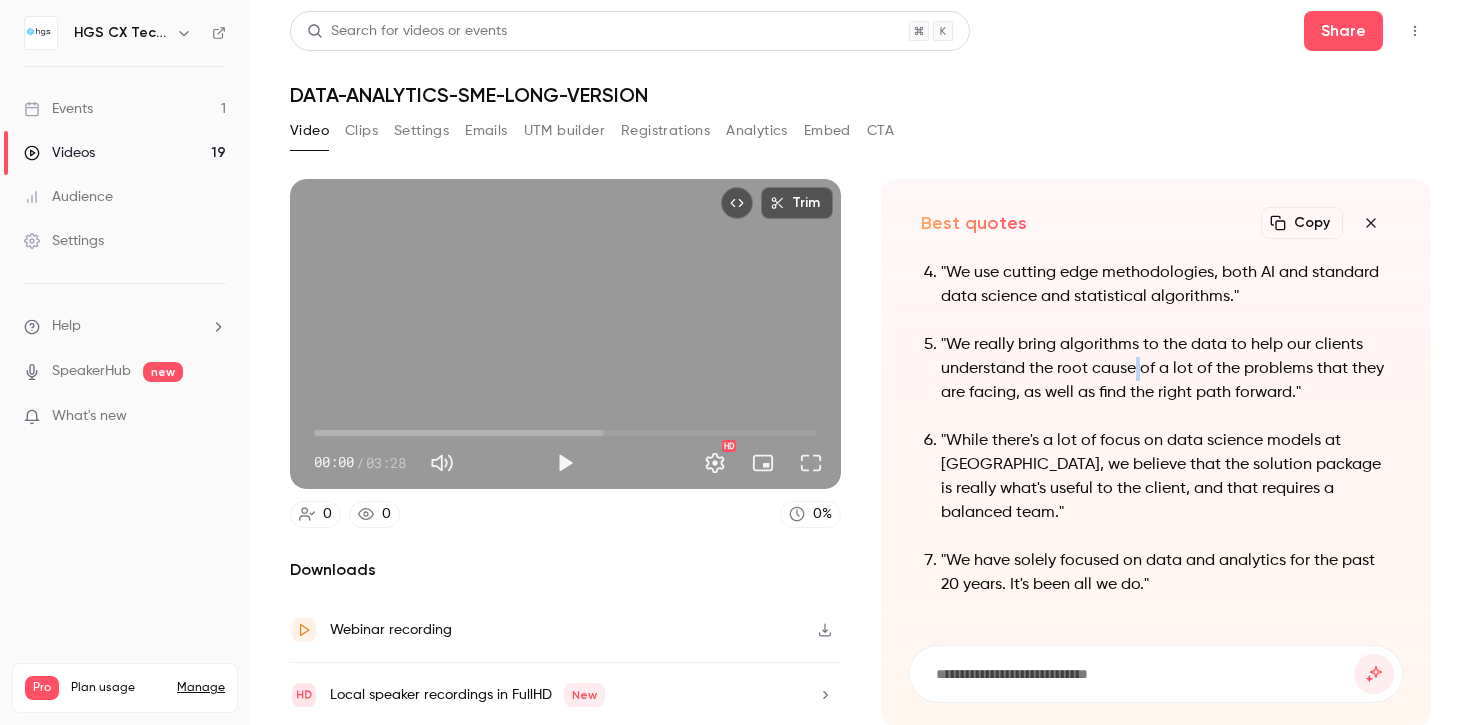 click on ""We really bring algorithms to the data to help our clients understand the root cause of a lot of the problems that they are facing, as well as find the right path forward."" at bounding box center [1166, 369] 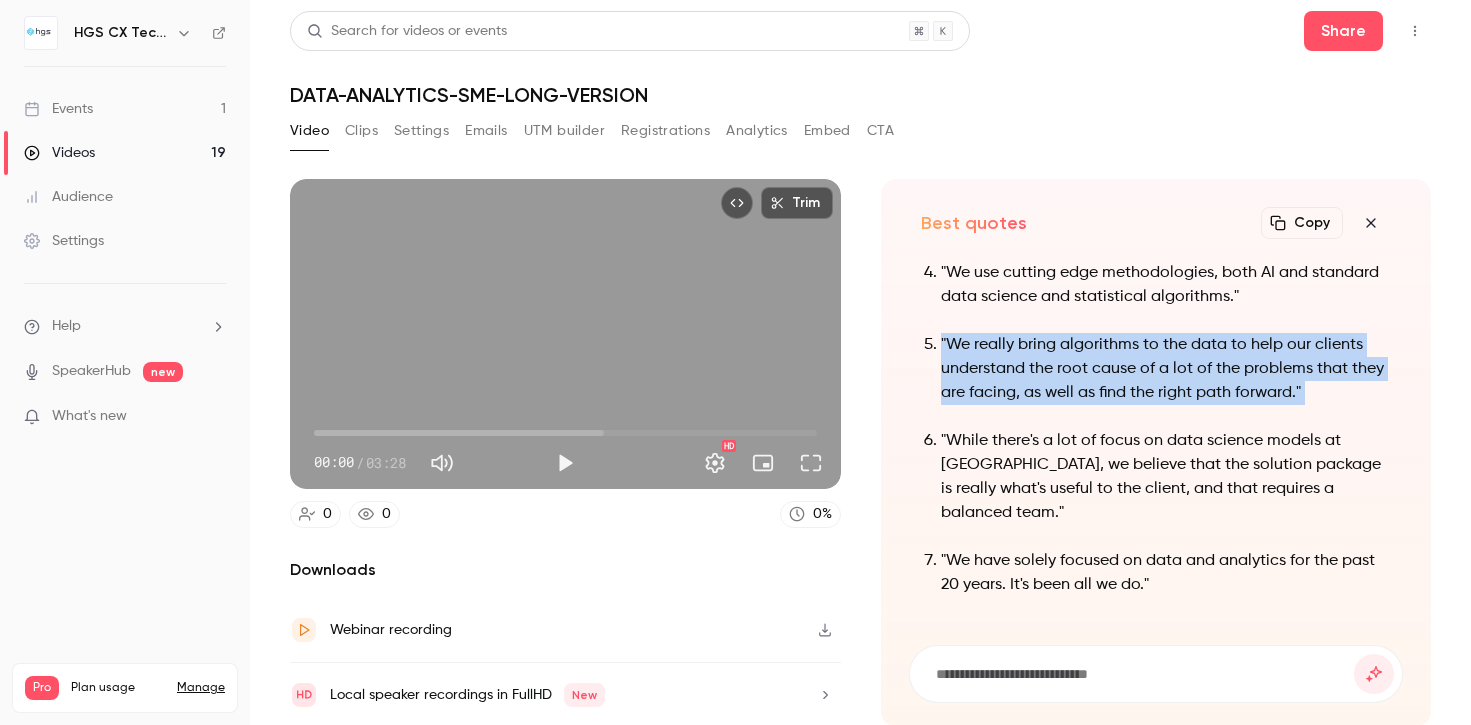 click on ""We really bring algorithms to the data to help our clients understand the root cause of a lot of the problems that they are facing, as well as find the right path forward."" at bounding box center [1166, 369] 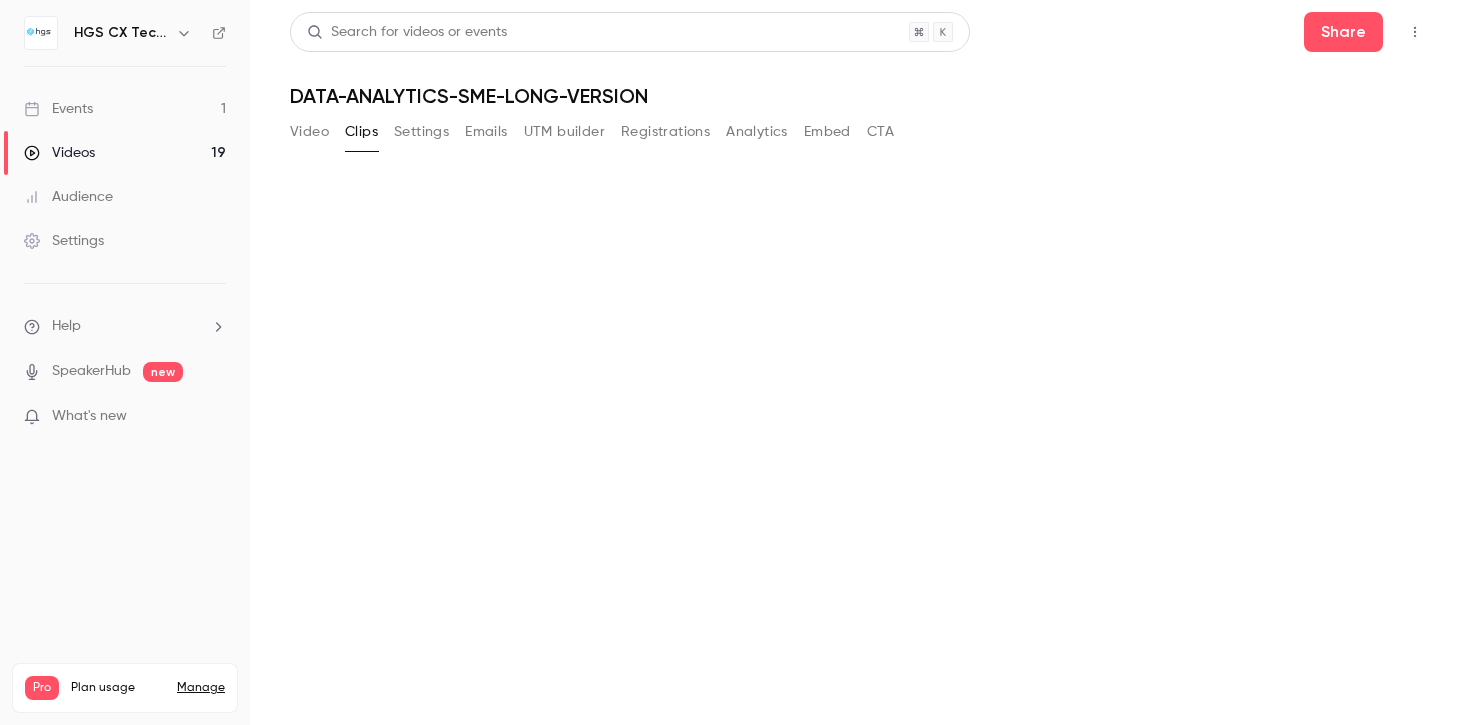 scroll, scrollTop: 0, scrollLeft: 0, axis: both 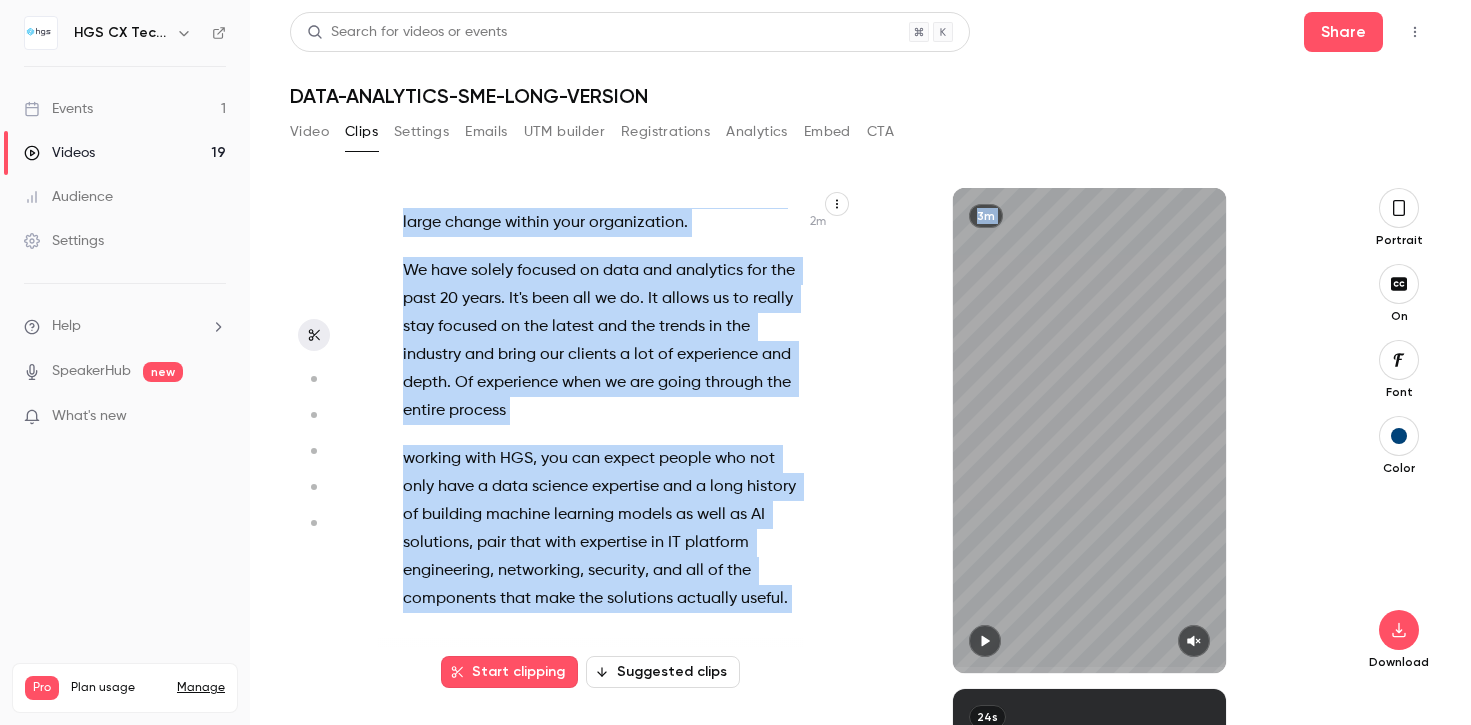 drag, startPoint x: 404, startPoint y: 223, endPoint x: 469, endPoint y: 690, distance: 471.50186 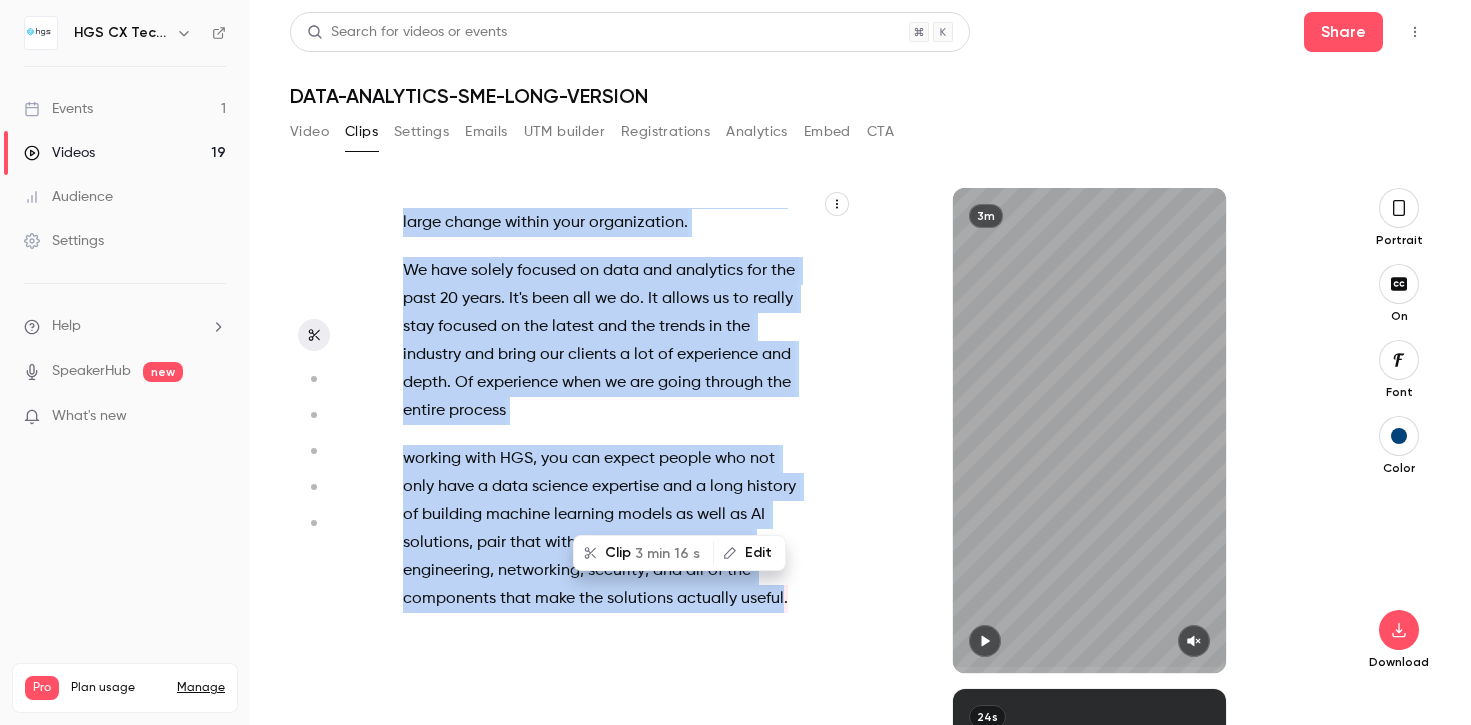 copy on "We   served   as   the   bridge   to   work   with   both   sides   to   build   a   platform   to   help   turn   around   analytical   solutions   much   quicker . I   am   [PERSON_NAME] .   I   am   a   senior   vice   president   of   the   data   and   analytics   practice   at   HGS . My   name   is   [PERSON_NAME] . I   am   a   principal   consultant   and   the   head   of   data   science   at   HGS . At   the   data   analytics   practice   at   HGS ,   we   build   data   analytics   platforms   for   our   customers .   These   help   them   bring   together   all   of   the   data   from   their   desperate   systems   into   one   place   so   they   can   have   better   data   and   analytics   in   their   company . A   lot   of   organizations   roll   out   a   package   that   is   a   solution .   Trying   to   cater   to   every   organization's   problems ,   and   here   at   HGS   we   believe   in   solving   your   specific   organization's   problems ,   whatever   that   m..." 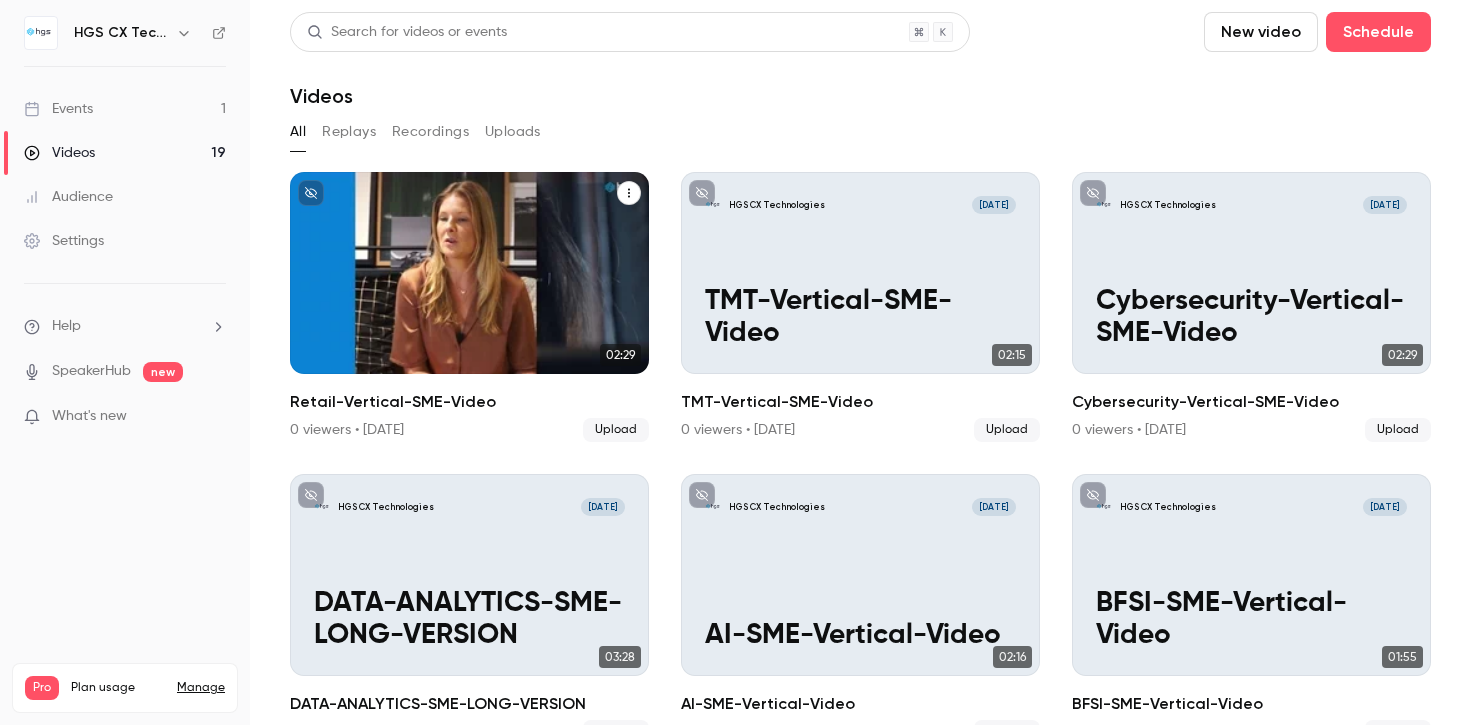 click on "Retail-Vertical-SME-Video" at bounding box center [469, 317] 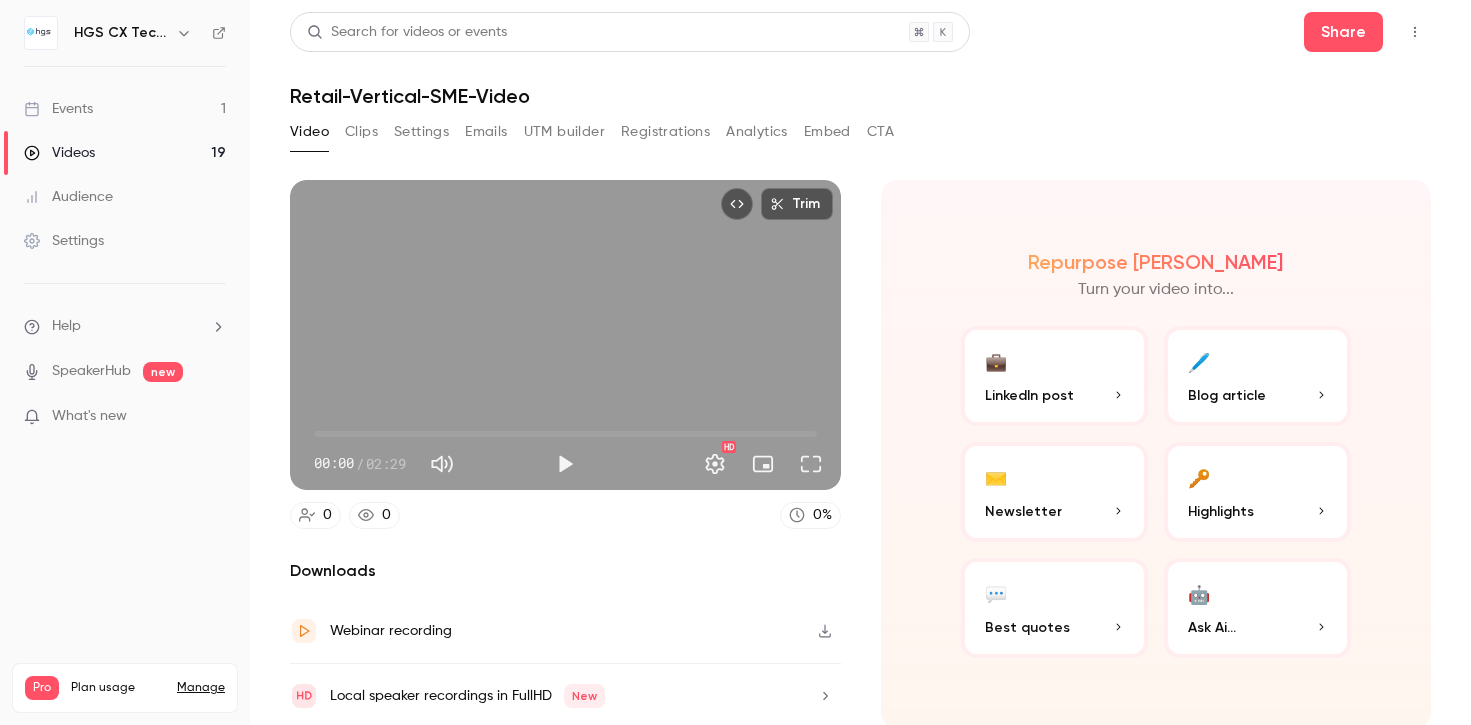 click on "Video Clips Settings Emails UTM builder Registrations Analytics Embed CTA" at bounding box center (592, 132) 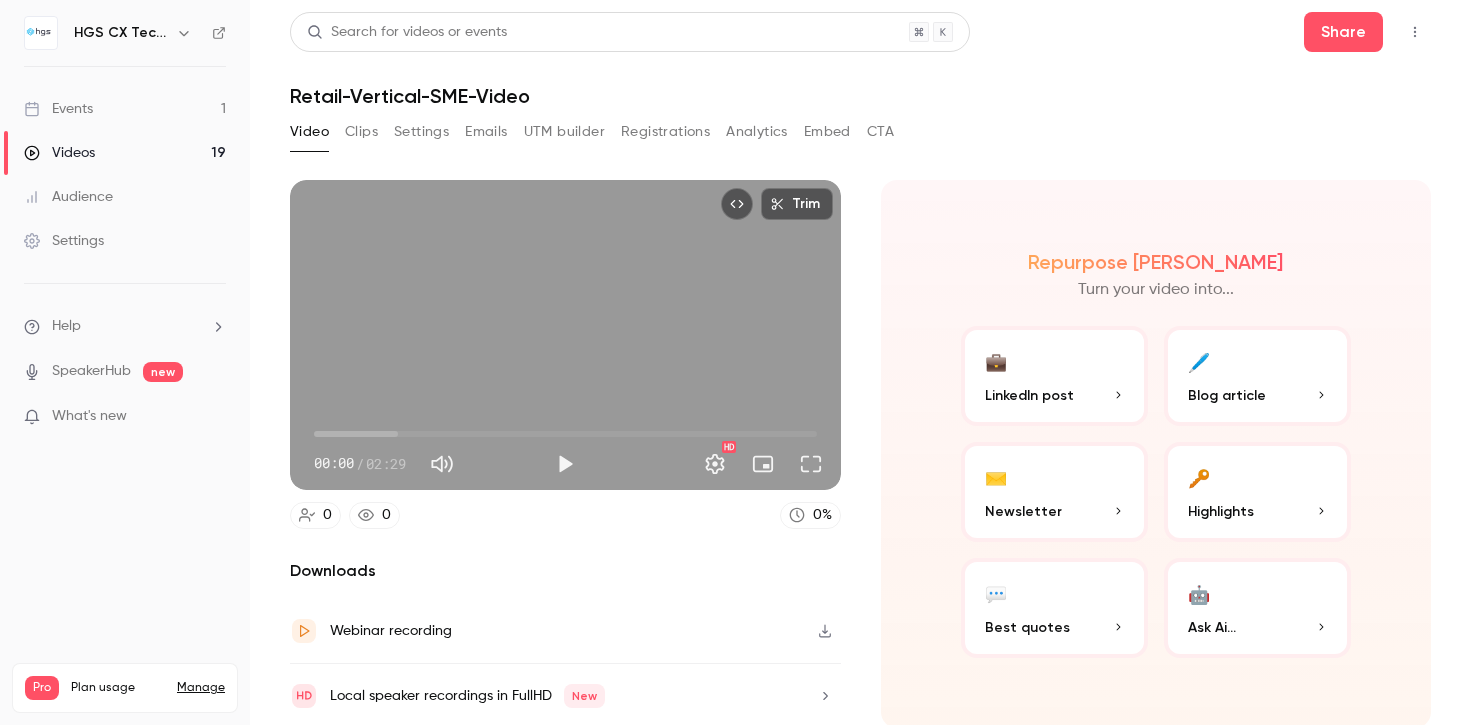 click on "Clips" at bounding box center [361, 132] 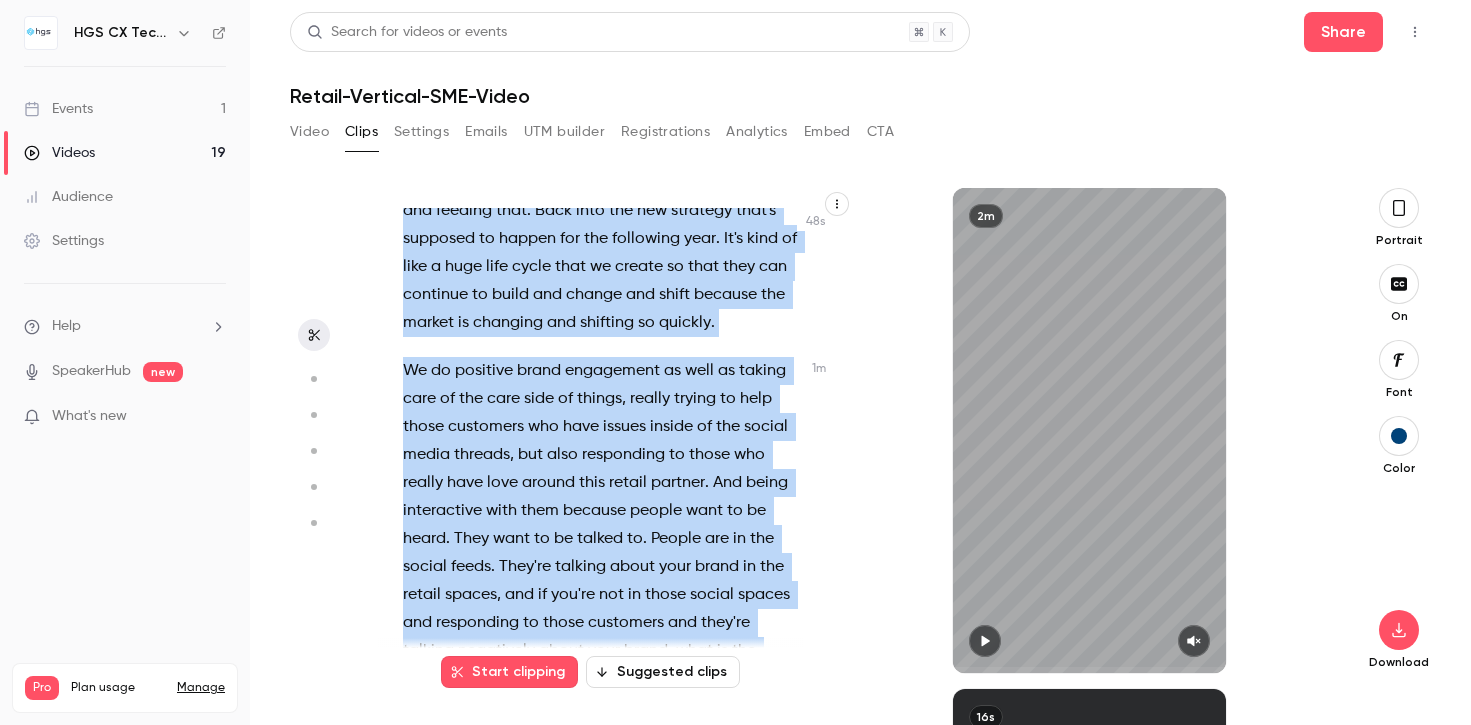 scroll, scrollTop: 1145, scrollLeft: 0, axis: vertical 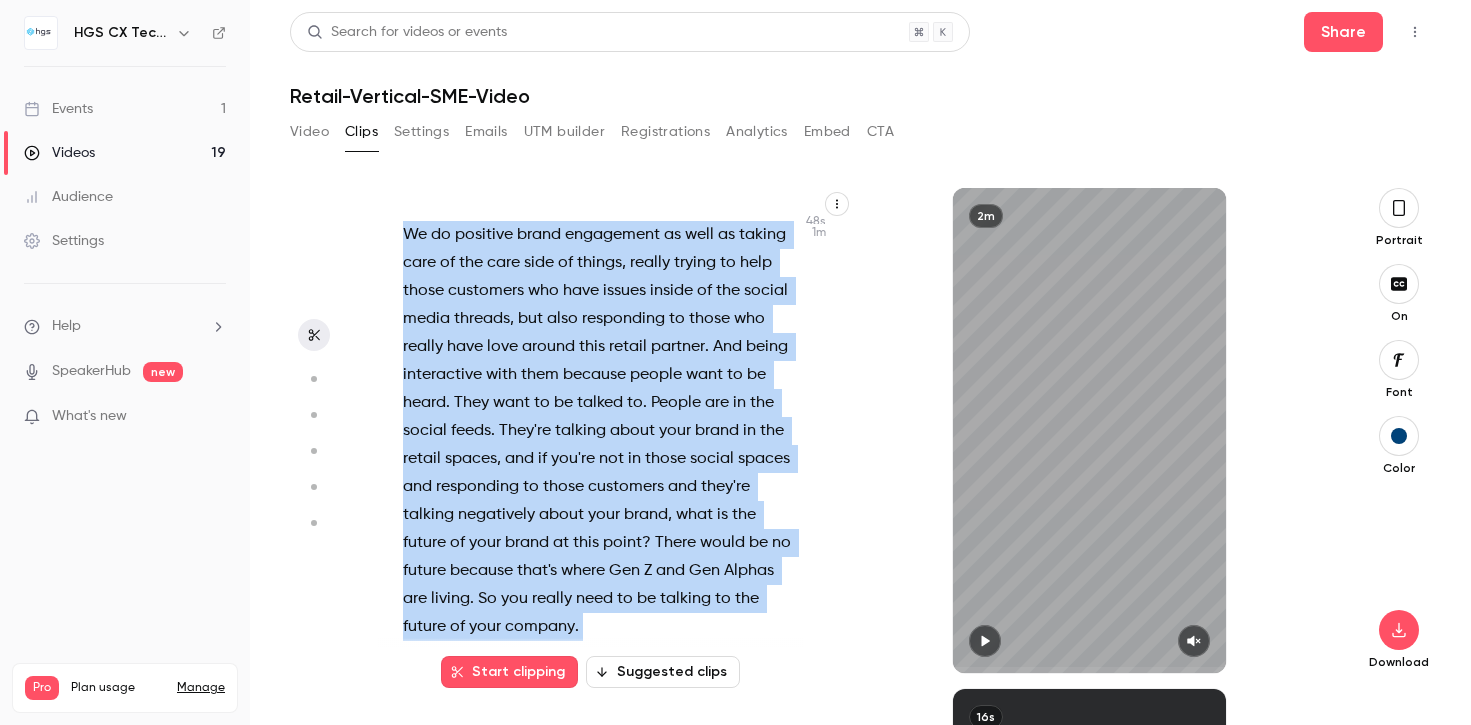 drag, startPoint x: 409, startPoint y: 220, endPoint x: 477, endPoint y: 666, distance: 451.15408 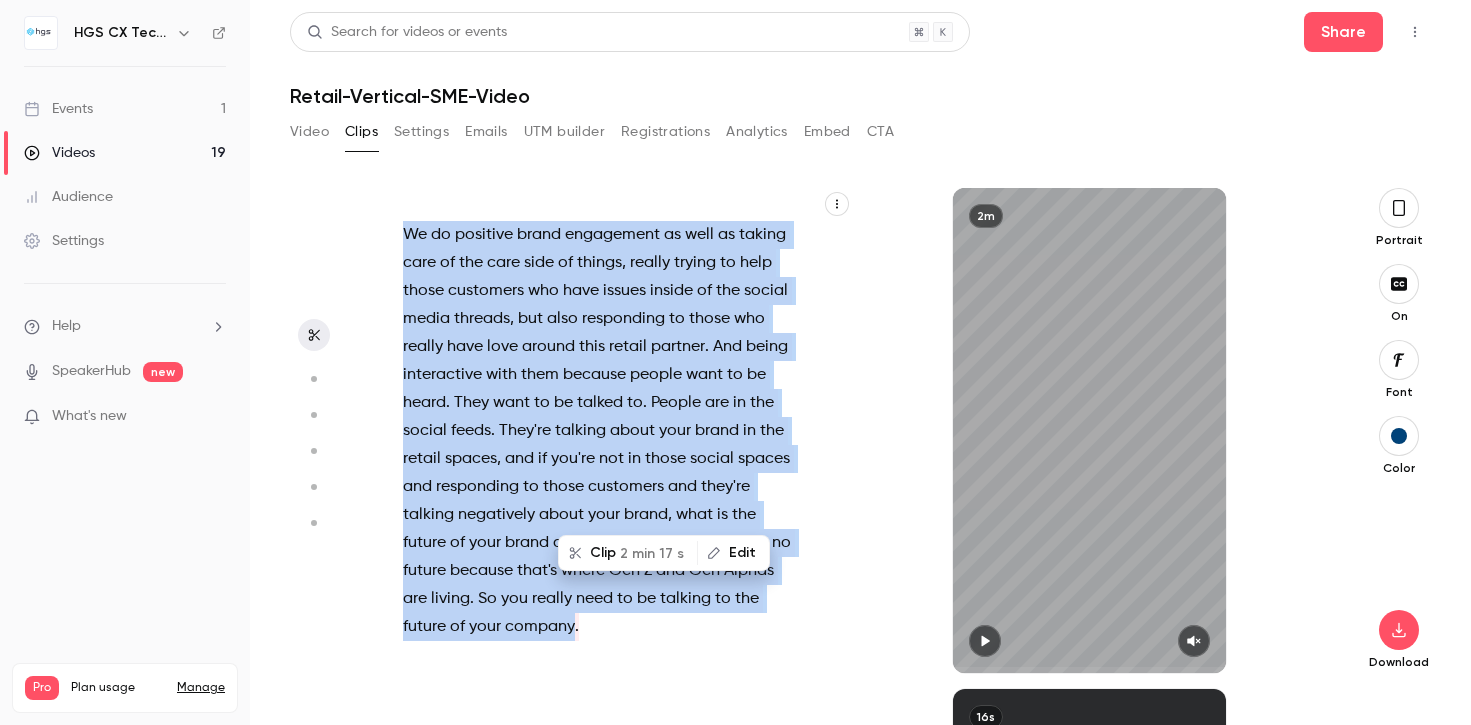 copy on "We're   tech   powered   but   human   led . I'm   [PERSON_NAME] ,   and   I'm   an   AVP   of   digital   transformation   here   at   HGS . Our   solutions   are   really   built   from   what   the   problem   is .   They're   not   out   of   the   box   solutions . You   tell   me   a   problem ,   I   can   fix   your   problem   and   I   can   staff   it   appropriately .   We   have   a   bunch   of   people   and   we   can   staff   somebody   [DATE] .   We're   global ,   so   that   can   be   cross   geos   across   languages . However ,   the   client   wants   to   have   their   work   be   done ,   we   scale   to   what   they   need   and   we   can   really   try   and   back   our   people   with   the   technology   so   that   they're   most   efficient   in   the   space   that   they're   working   in .   So   in   the   retail   space   at   [GEOGRAPHIC_DATA]   we   have   a   variety   of   solutions   that   we   offer   to   our   clients . We're   building   solutions   from   ..." 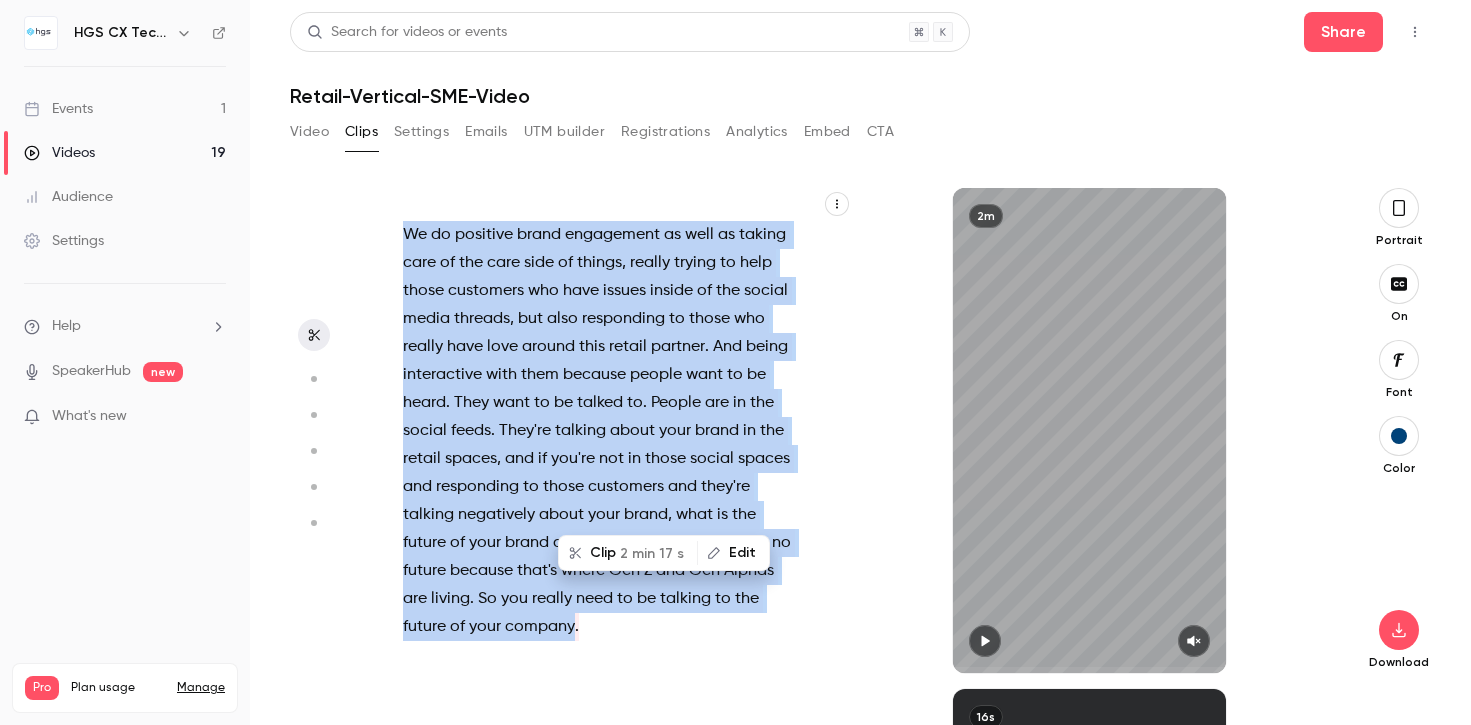 click on "Videos 19" at bounding box center (125, 153) 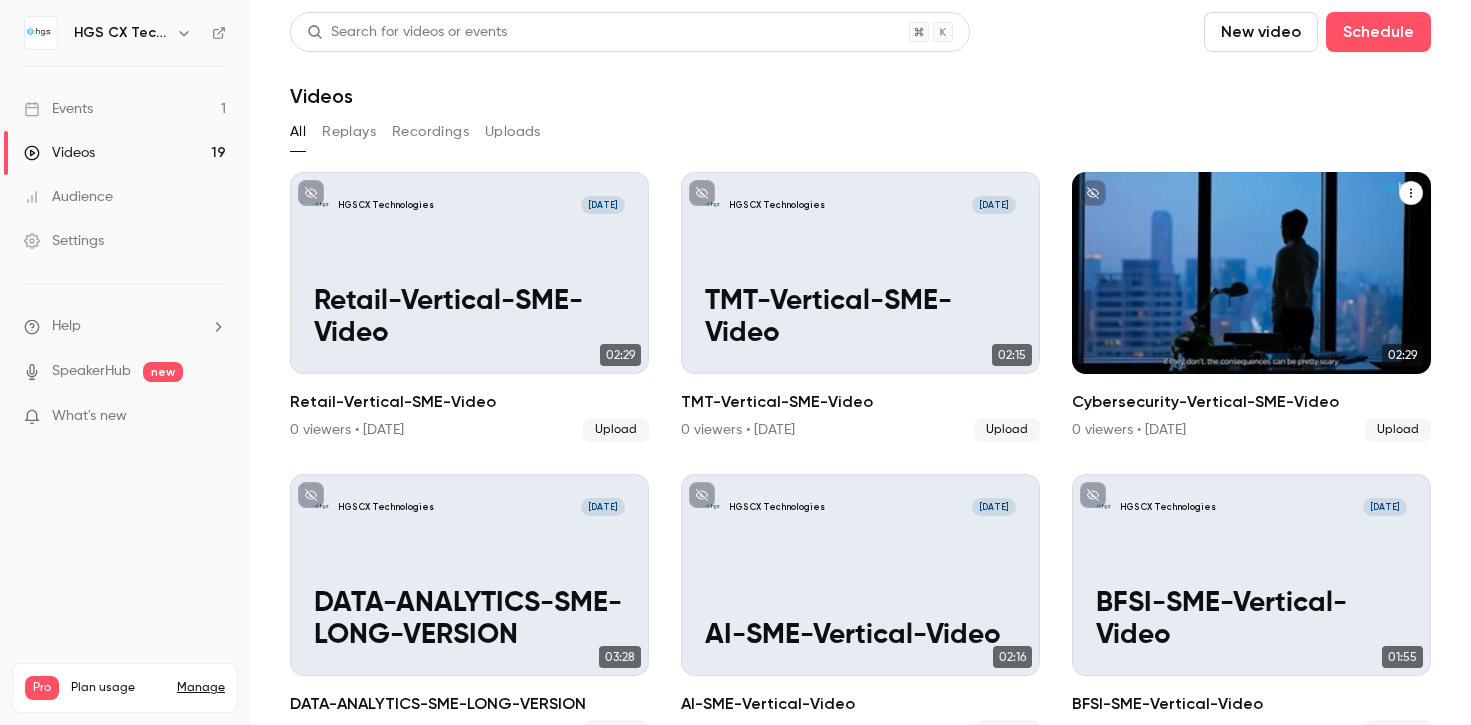 click on "Cybersecurity-Vertical-SME-Video" at bounding box center [1251, 317] 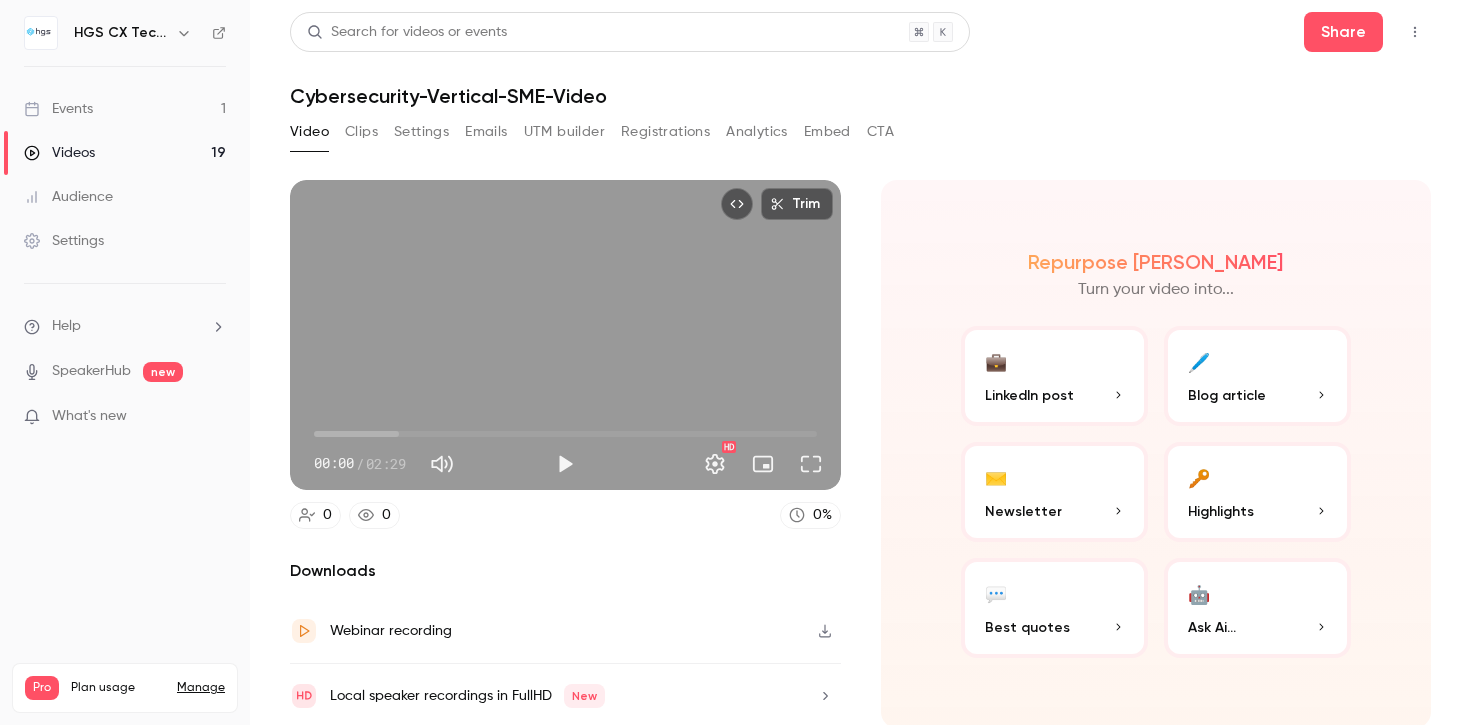 click on "Clips" at bounding box center (361, 132) 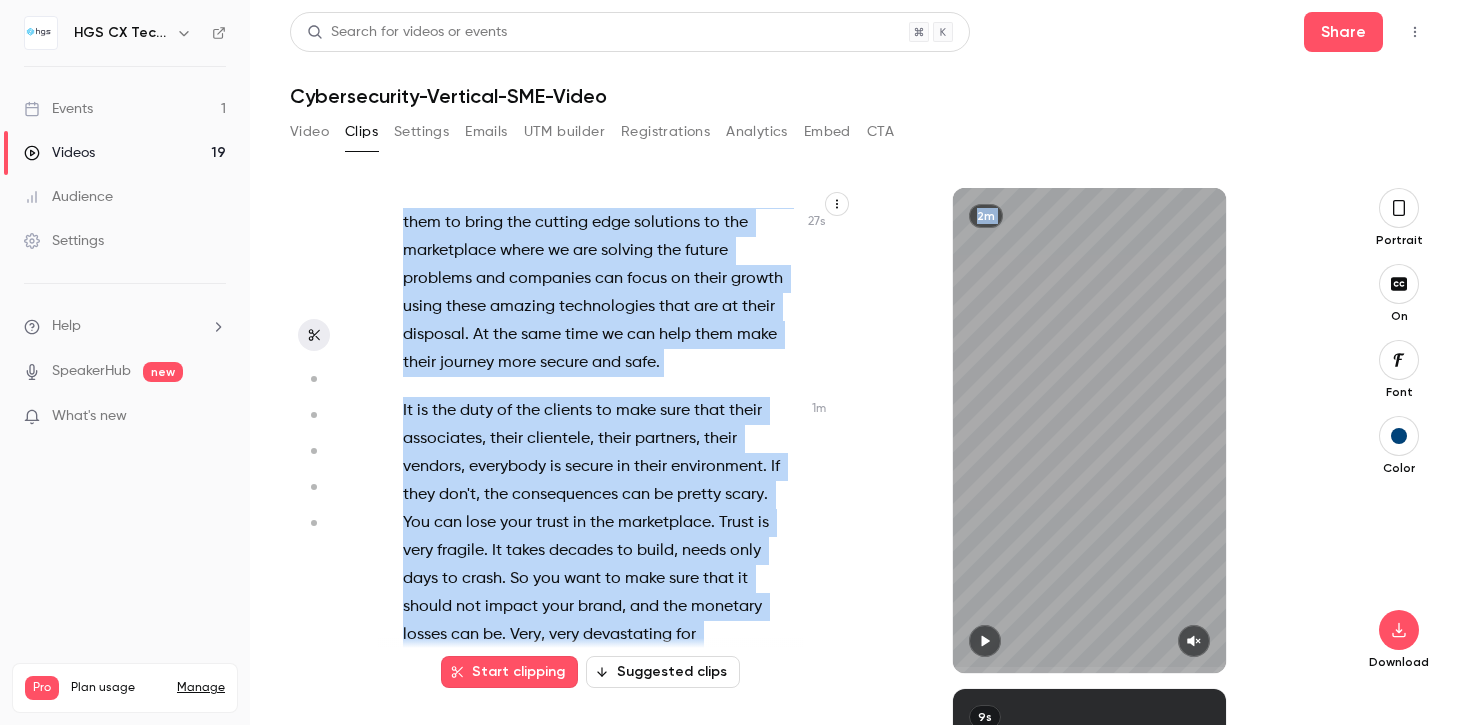 scroll, scrollTop: 1249, scrollLeft: 0, axis: vertical 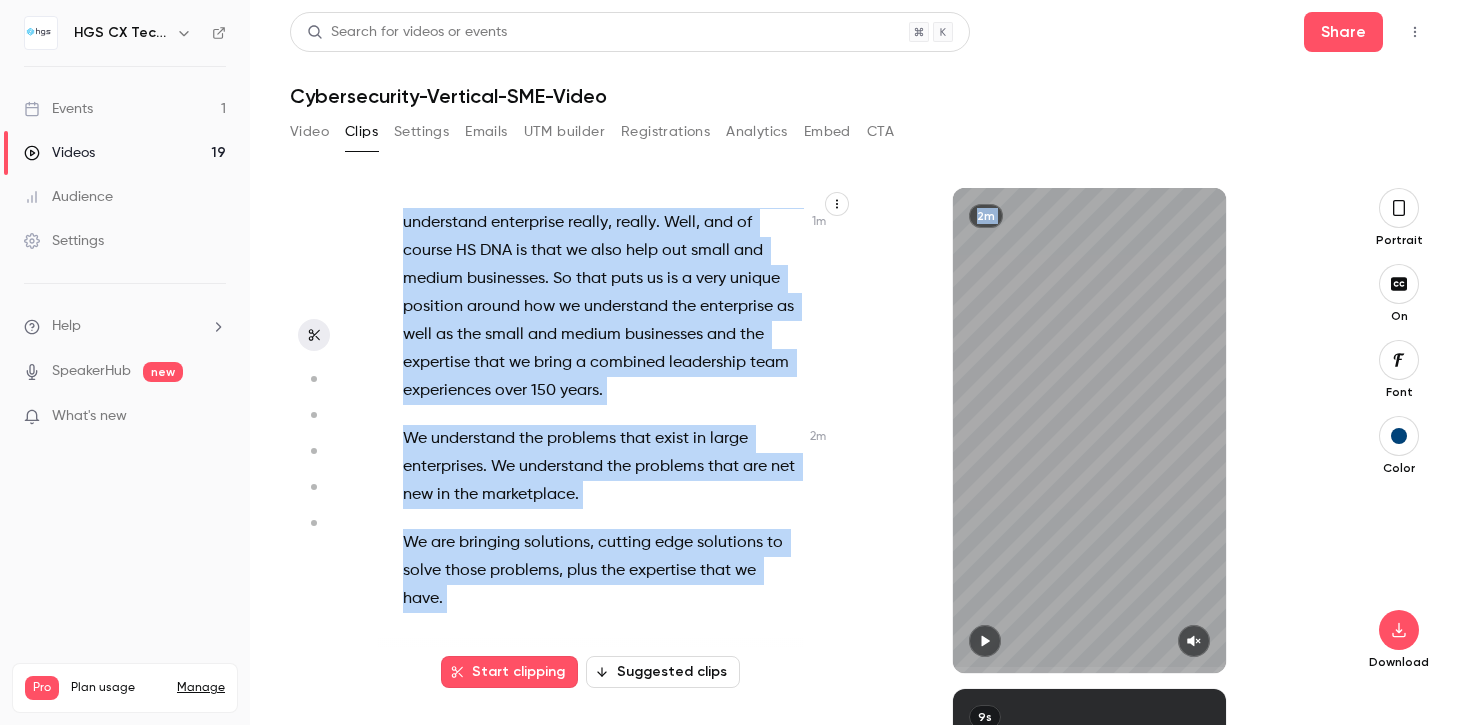 drag, startPoint x: 403, startPoint y: 221, endPoint x: 555, endPoint y: 706, distance: 508.26077 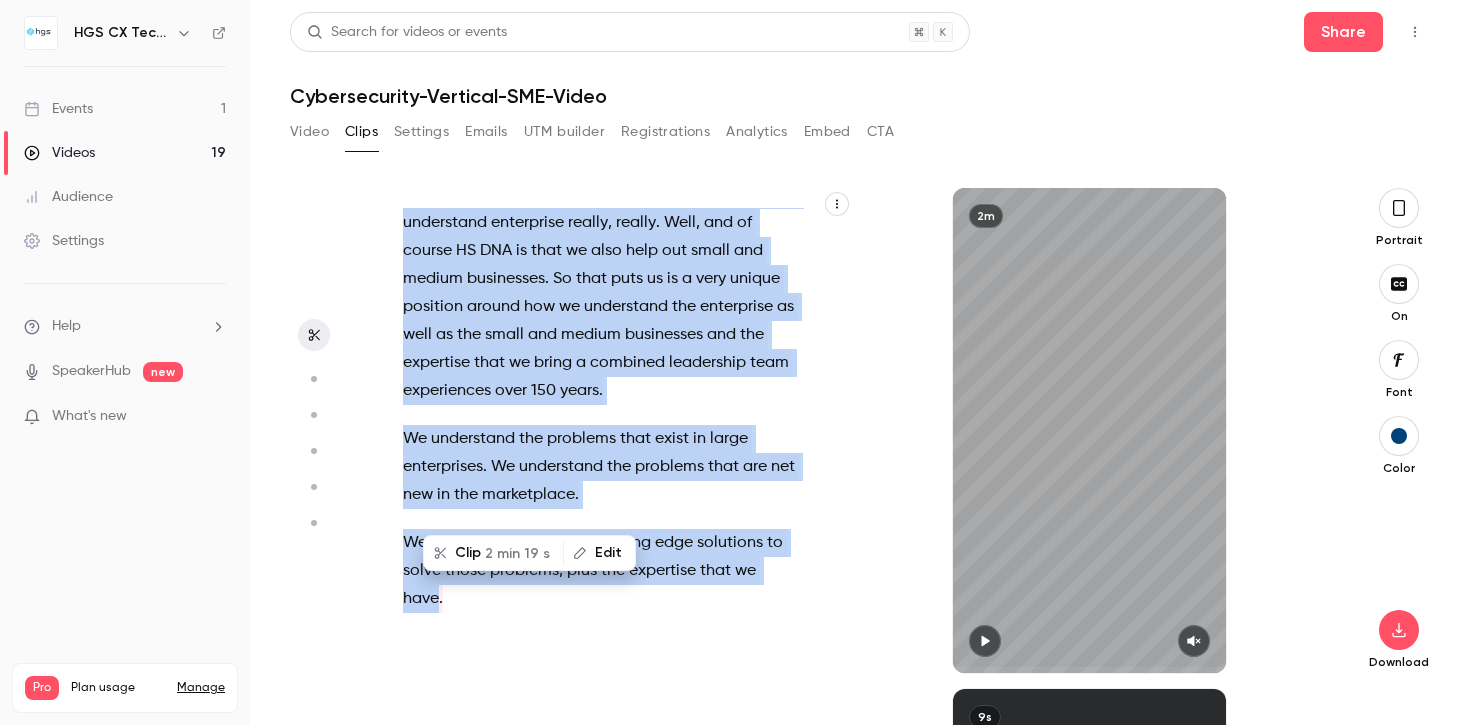 copy on "It   is   a   compliance   requirement .   It   is   a   legal   requirement .   It   is   a   moral   requirement . My   name   is   [PERSON_NAME] .   I'm   the   global   Chief   Information   Security   Officer ,   head   of   cybersecurity   business   at   HGS . We   are   trying   to   solve   the   problems   that   are   net   in   the   marketplace   and   they're   also   coming   in   the   near   future   with   respect   to   AI   and   continuous   compliance   and   security   technology   optimization . So   we   have   built   the   governance   models .   We   have   built   the   technology   to   identify   AI   risks   and   made   sure   that   the   solutions   that   we   build   are   compliant   with   EU   AI   Act .   Plus   we   are   also   working   on   solving   the   quantum   challenge   that   is   coming   our   way   that   has   Potential   of   breaking   the   existing   encryptions   and   algorithms ,   and   we   have   partners ,   researchers   that   we   wor..." 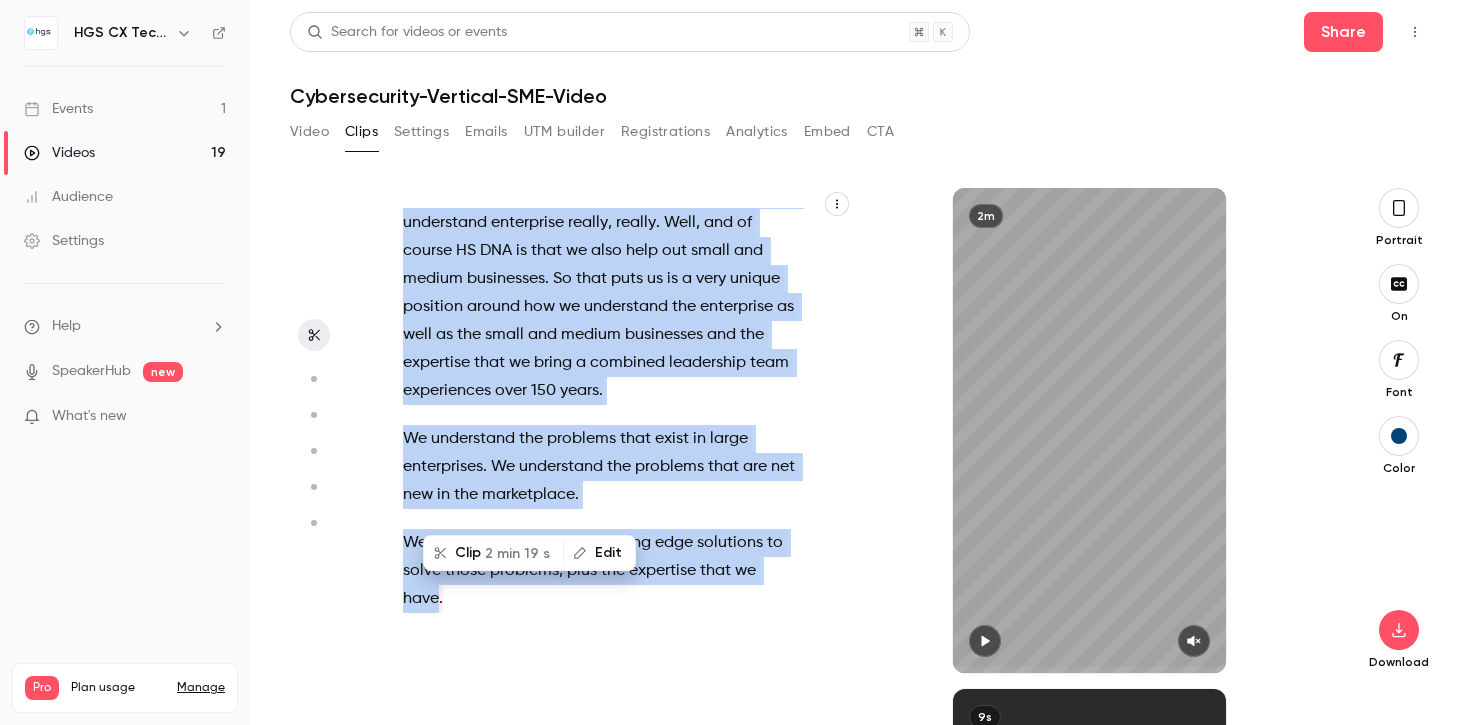 click on "Videos 19" at bounding box center (125, 153) 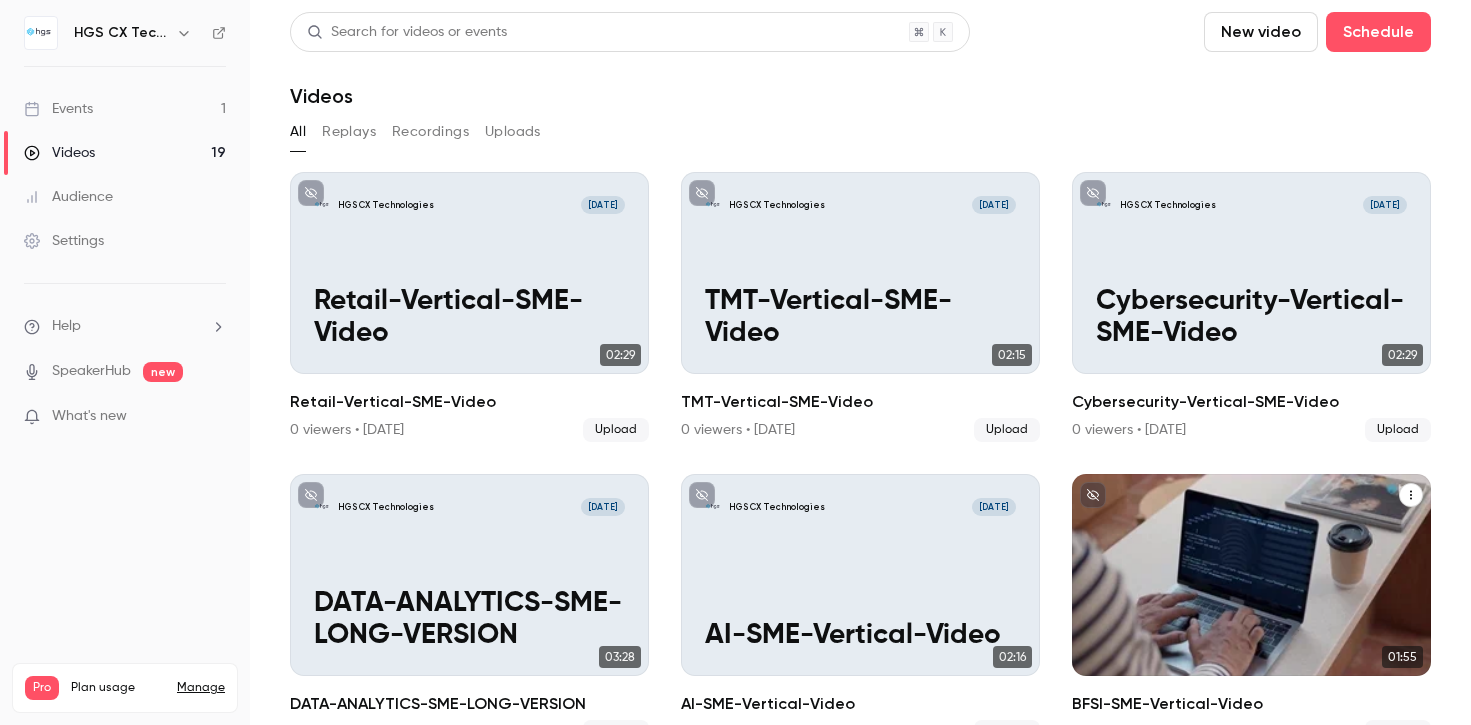 click on "BFSI-SME-Vertical-Video" at bounding box center (1251, 619) 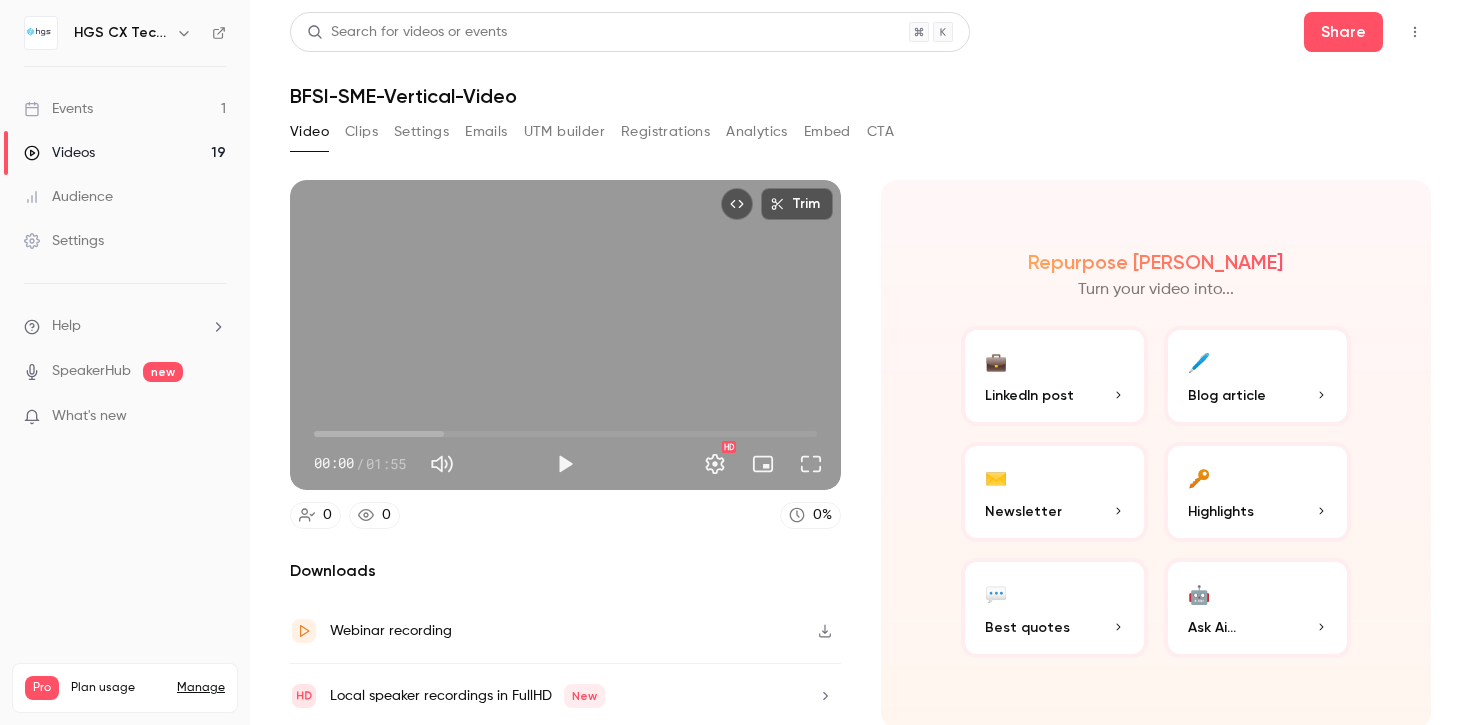 click on "Clips" at bounding box center [361, 132] 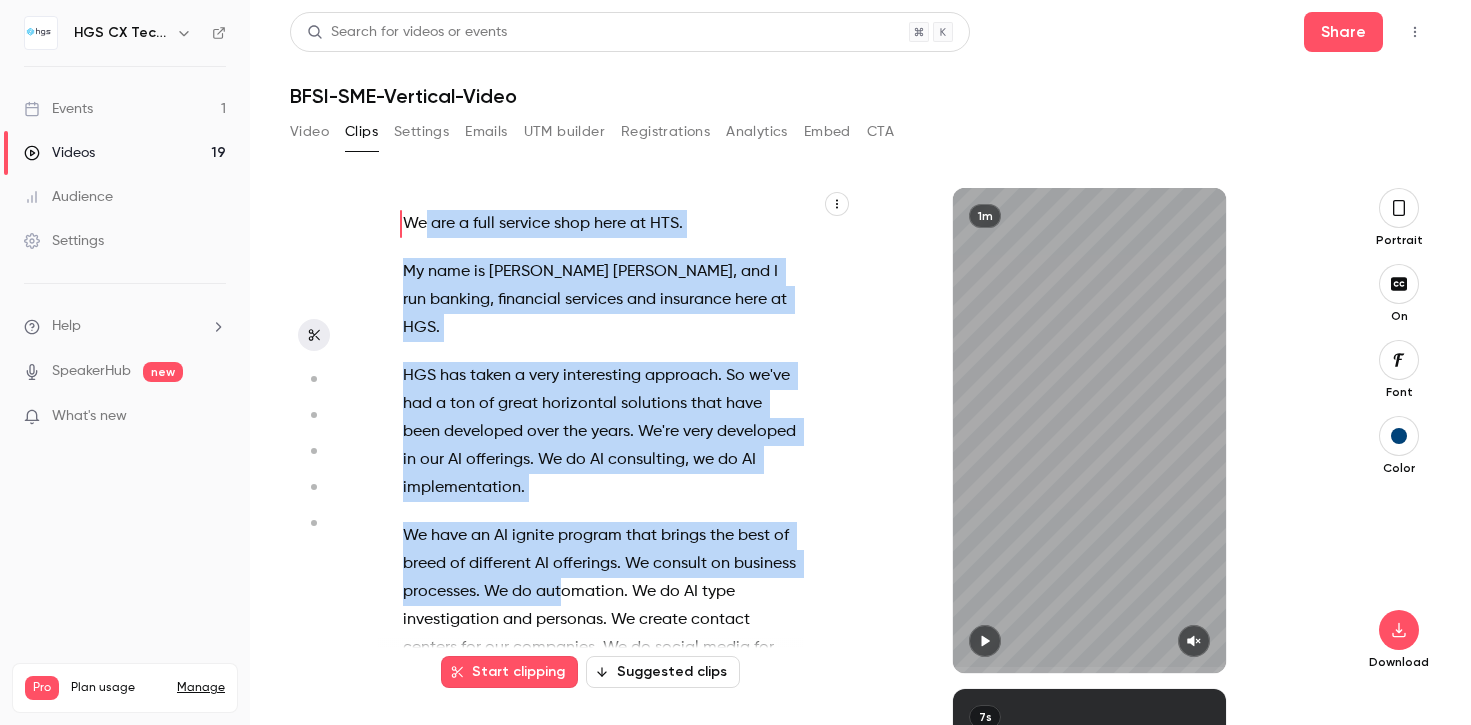 drag, startPoint x: 400, startPoint y: 220, endPoint x: 561, endPoint y: 557, distance: 373.4836 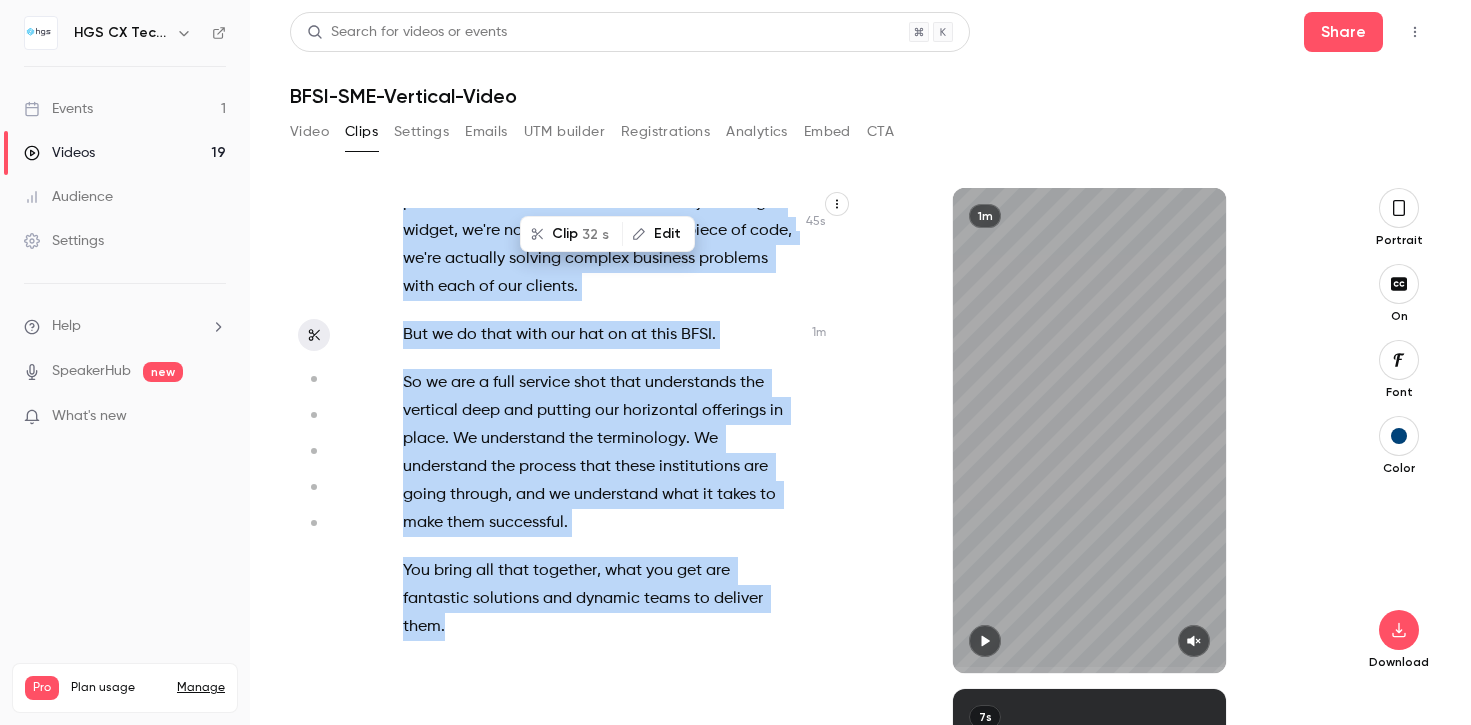 drag, startPoint x: 403, startPoint y: 214, endPoint x: 518, endPoint y: 677, distance: 477.0681 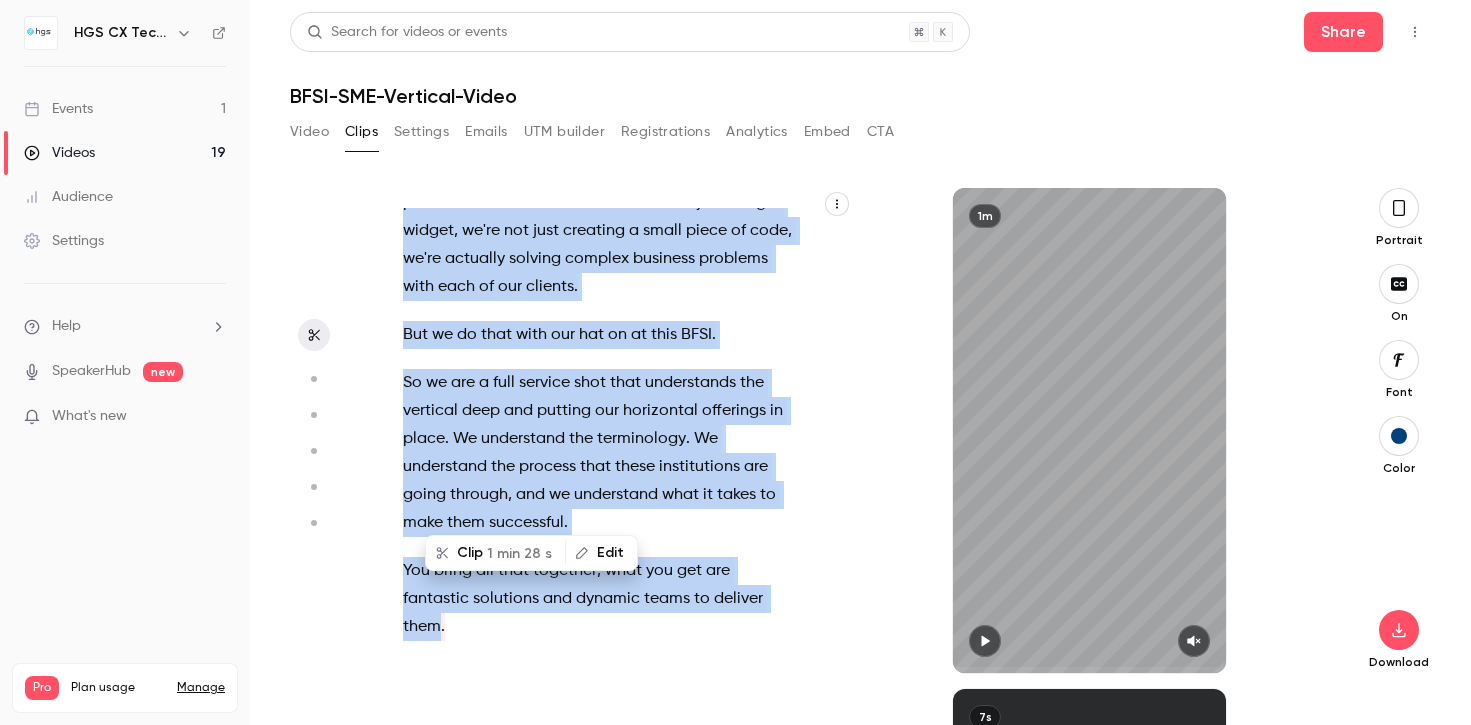 type on "*" 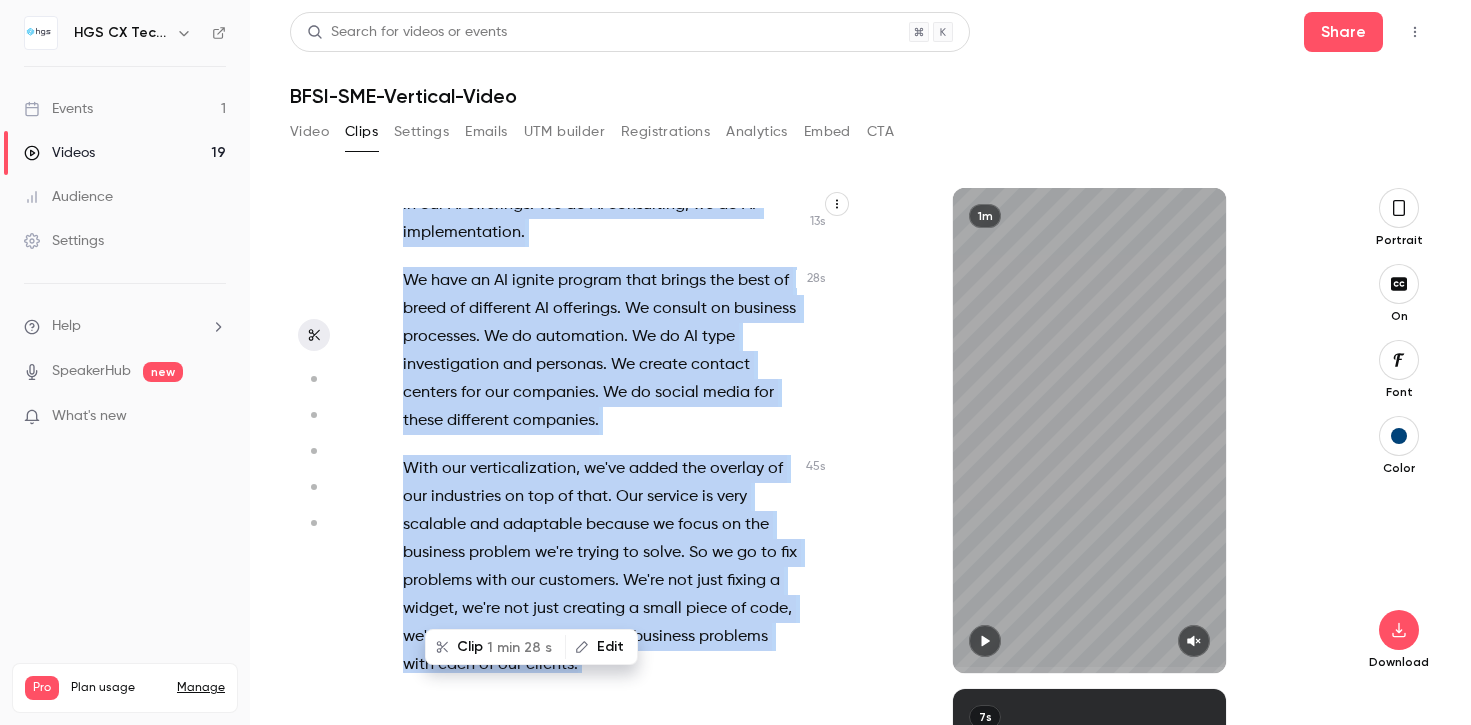 scroll, scrollTop: 0, scrollLeft: 0, axis: both 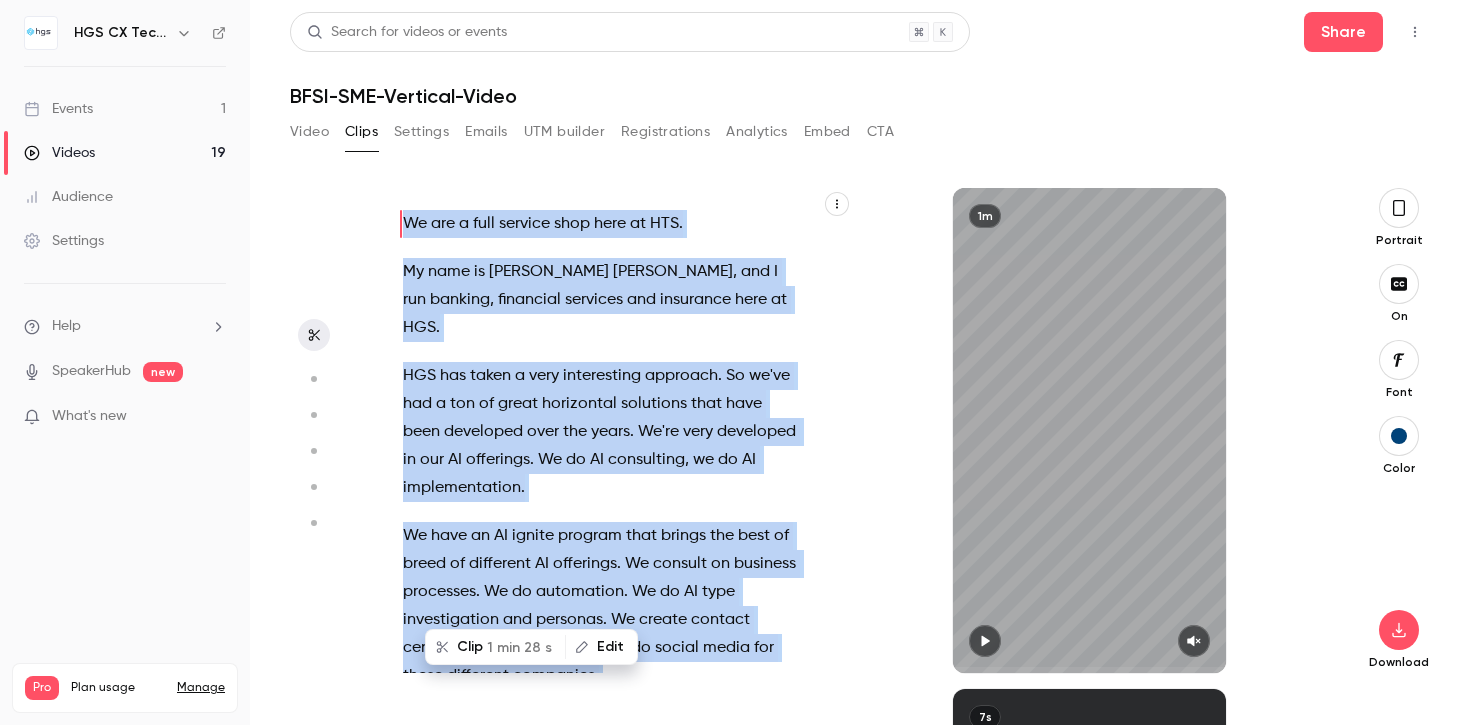 copy on "We   are   a   full   service   shop   here   at   HTS . My   name   is   [PERSON_NAME] ,   and   I   run   banking ,   financial   services   and   insurance   here   at   HGS . HGS   has   taken   a   very   interesting   approach .   So   we've   had   a   ton   of   great   horizontal   solutions   that   have   been   developed   over   the   years .   We're   very   developed   in   our   AI   offerings .   We   do   AI   consulting ,   we   do   AI   implementation . We   have   an   AI   ignite   program   that   brings   the   best   of   breed   of   different   AI   offerings .   We   consult   on   business   processes .   We   do   automation .   We   do   AI   type   investigation   and   personas .   We   create   contact   centers   for   our   companies .   We   do   social   media   for   these   different   companies . With   our   verticalization ,   we've   added   the   overlay   of   our   industries   on   top   of   that .   Our   service   is   very   scalable   and   adaptable   ..." 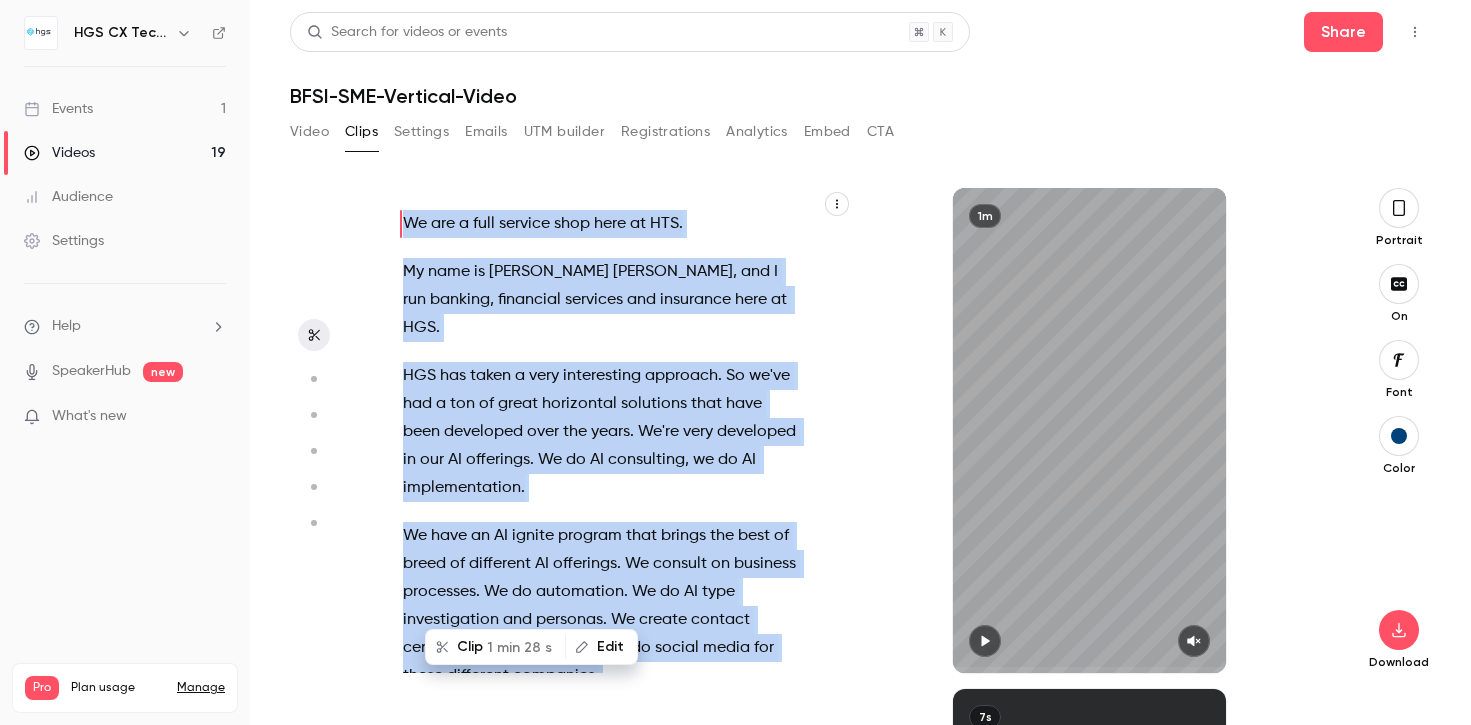 click on "Videos 19" at bounding box center (125, 153) 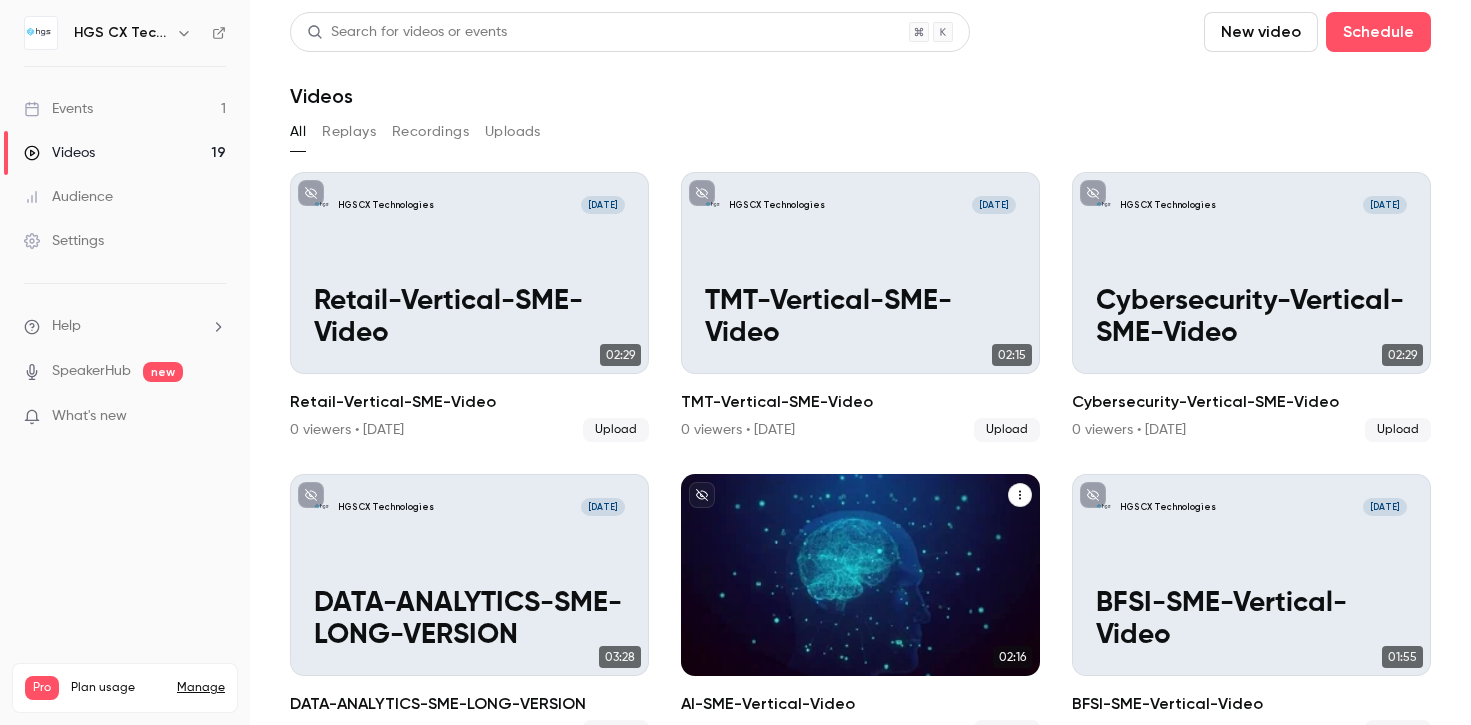 click on "HGS CX Technologies [DATE] AI-SME-Vertical-Video" at bounding box center (860, 575) 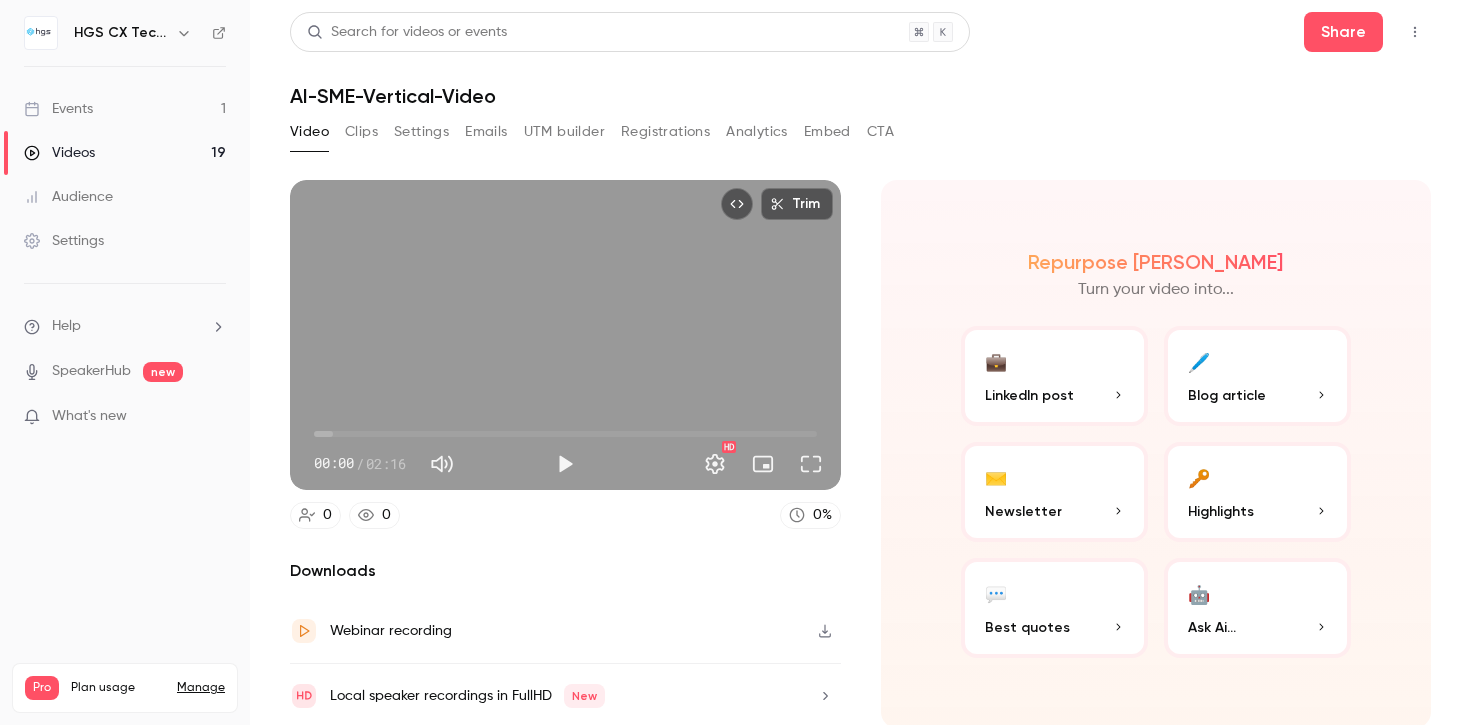 click on "Clips" at bounding box center [361, 132] 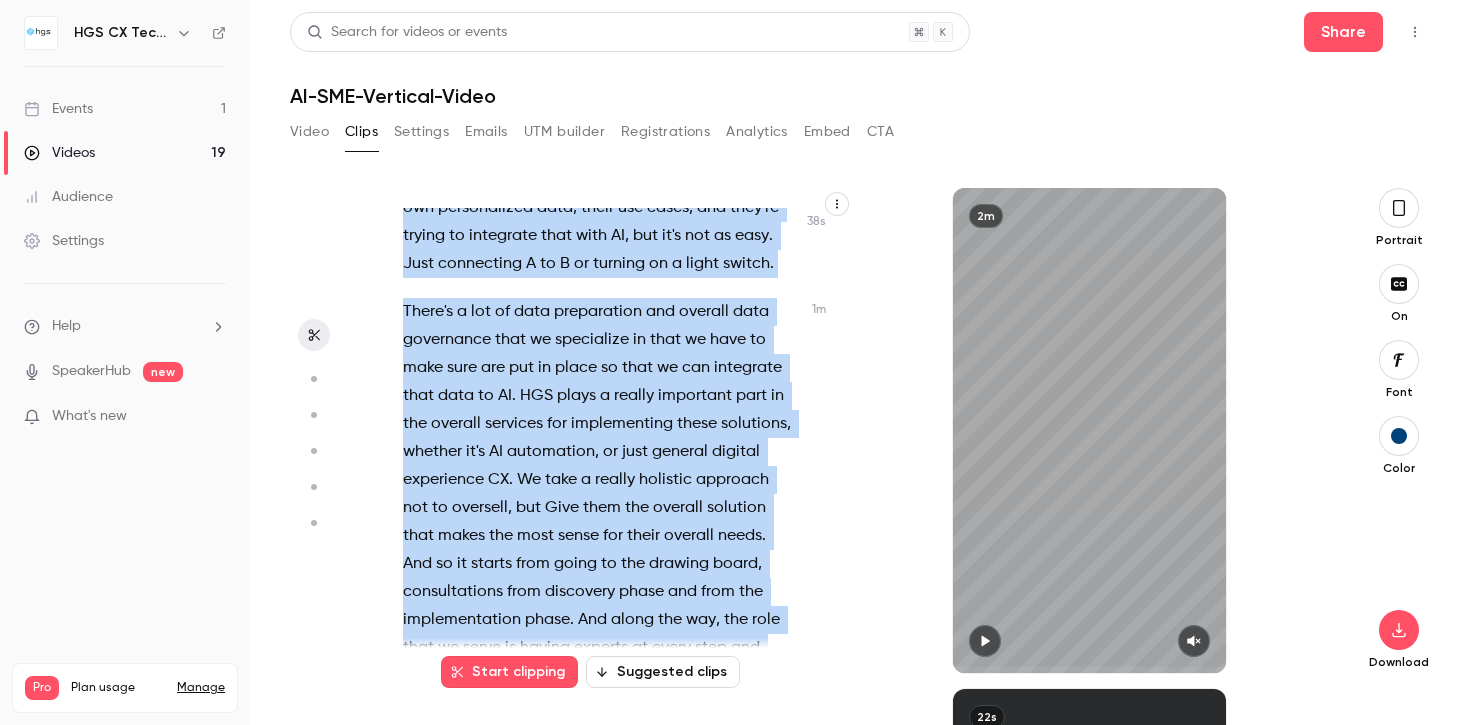scroll, scrollTop: 965, scrollLeft: 0, axis: vertical 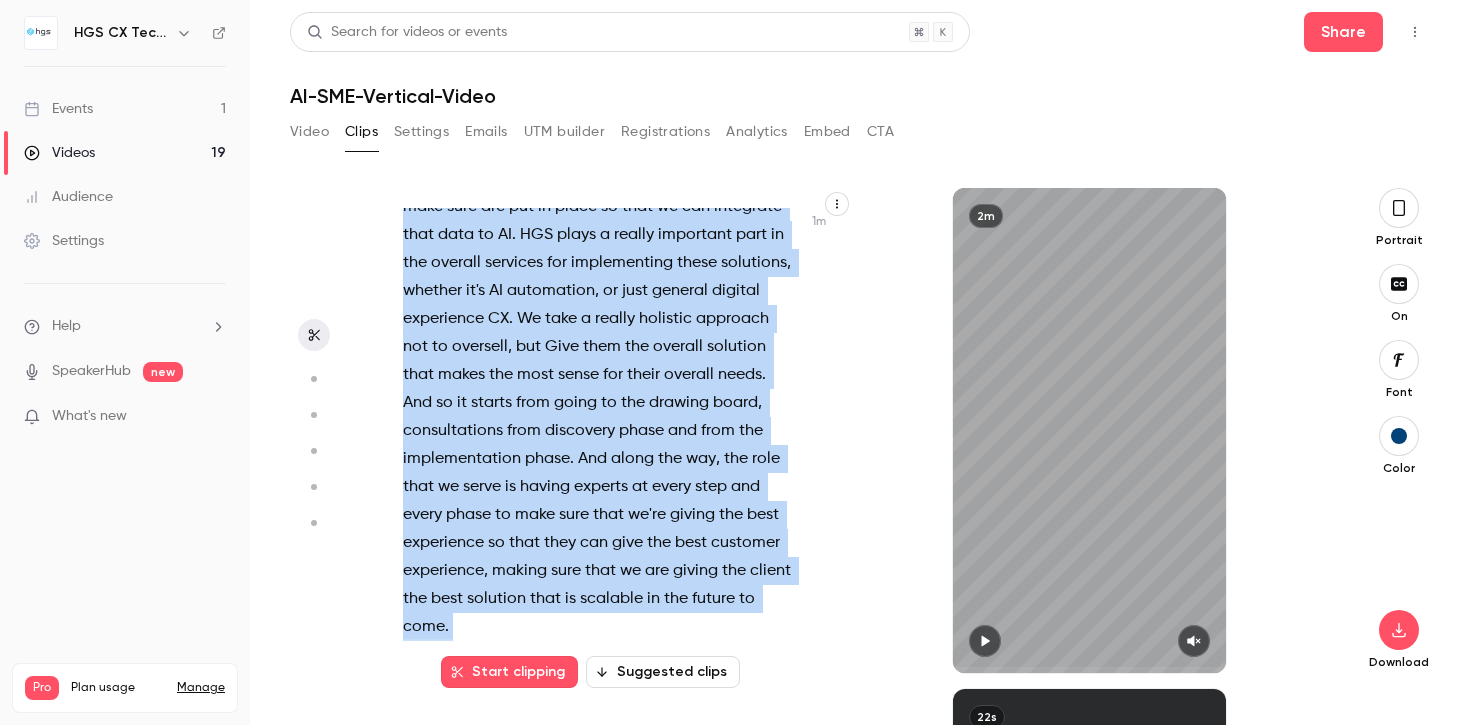 drag, startPoint x: 403, startPoint y: 220, endPoint x: 625, endPoint y: 677, distance: 508.0679 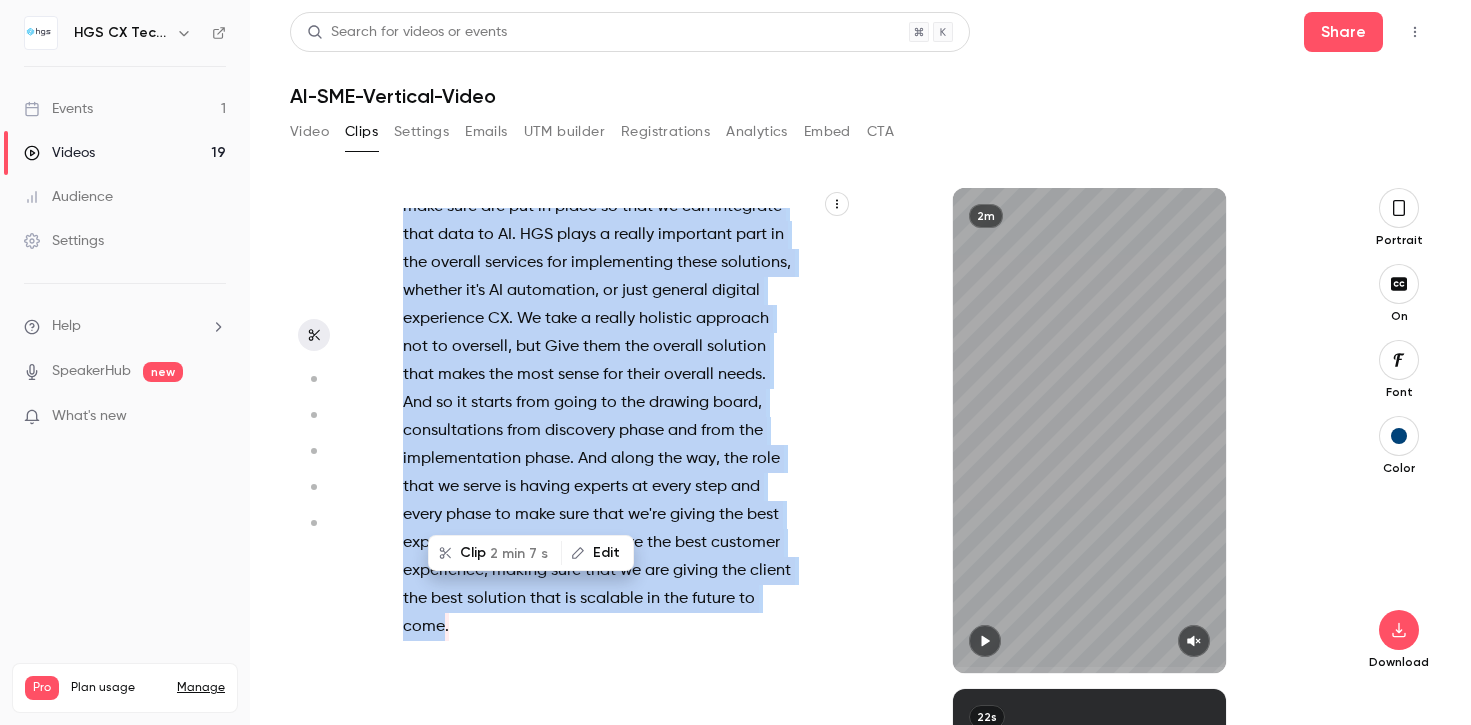 copy on "It's   the   overall   approach   that   we   really   take   and   we   really   strive   for   making   sure   that   it's   in   the   client's   best   interest   to   get   great   experience . My   name   is   [PERSON_NAME] ,   applied   AI   engineer   at   the   Pre-sales   and   Applied   AI   team .   AI   at   HGS   takes   a   specific   focus   where   we   want   to   make   sure   we're   hitting   our   bread   and   butter ,   which   is   CX .   How   can   we   utilize   AI   automation   within   the   CX   world ?   We   have   automation   in   the   robotic   process   automation   RPA . We   want   to   make   sure   that   it's   hyper   personalized .   It's   not   just   another   automation   tool   we're   checking   the   box   on   the   hype   tool ,   but   we're   actually   implementing   it   and   there's   real   world   value . How   can   we   automate   and   optimize   the   overall   processes   to   be   competitive   in   the   future ?   We're   also   ..." 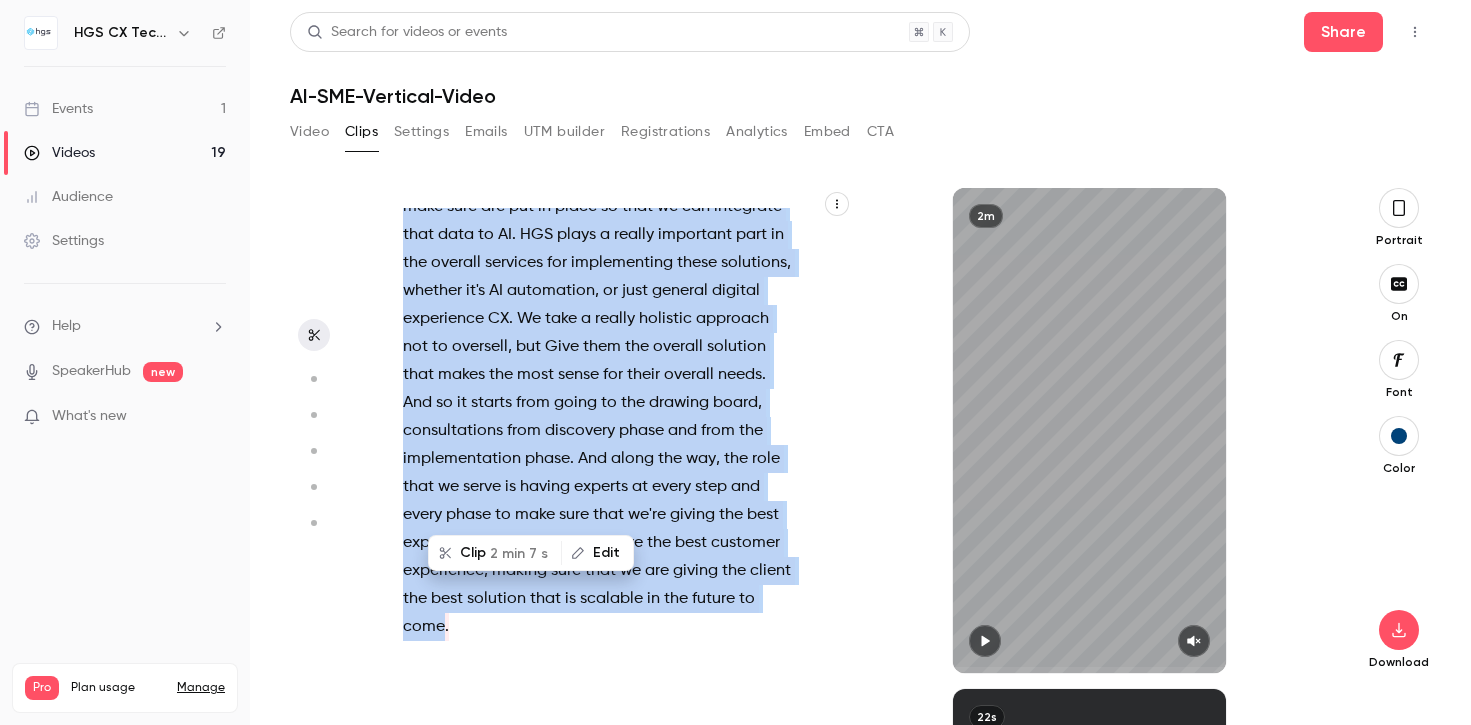 click on "Videos 19" at bounding box center (125, 153) 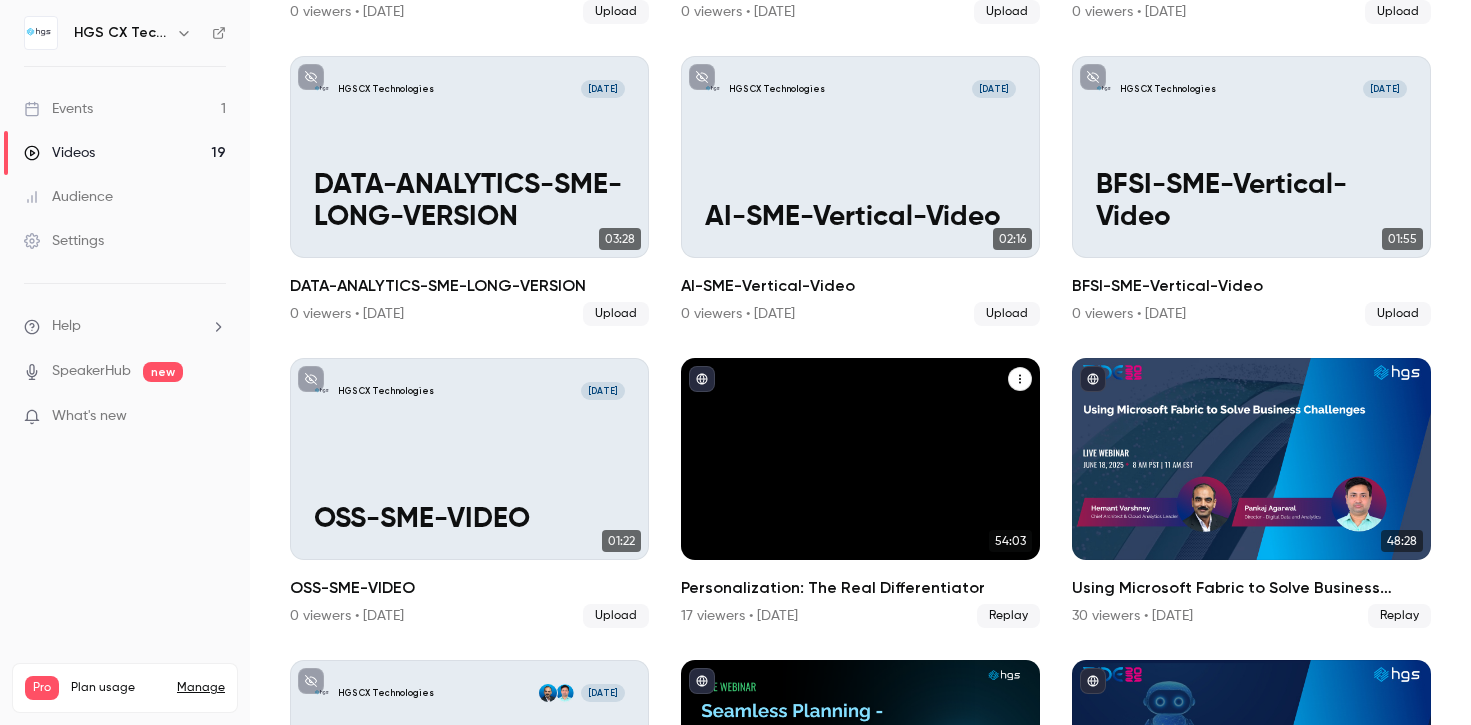 scroll, scrollTop: 441, scrollLeft: 0, axis: vertical 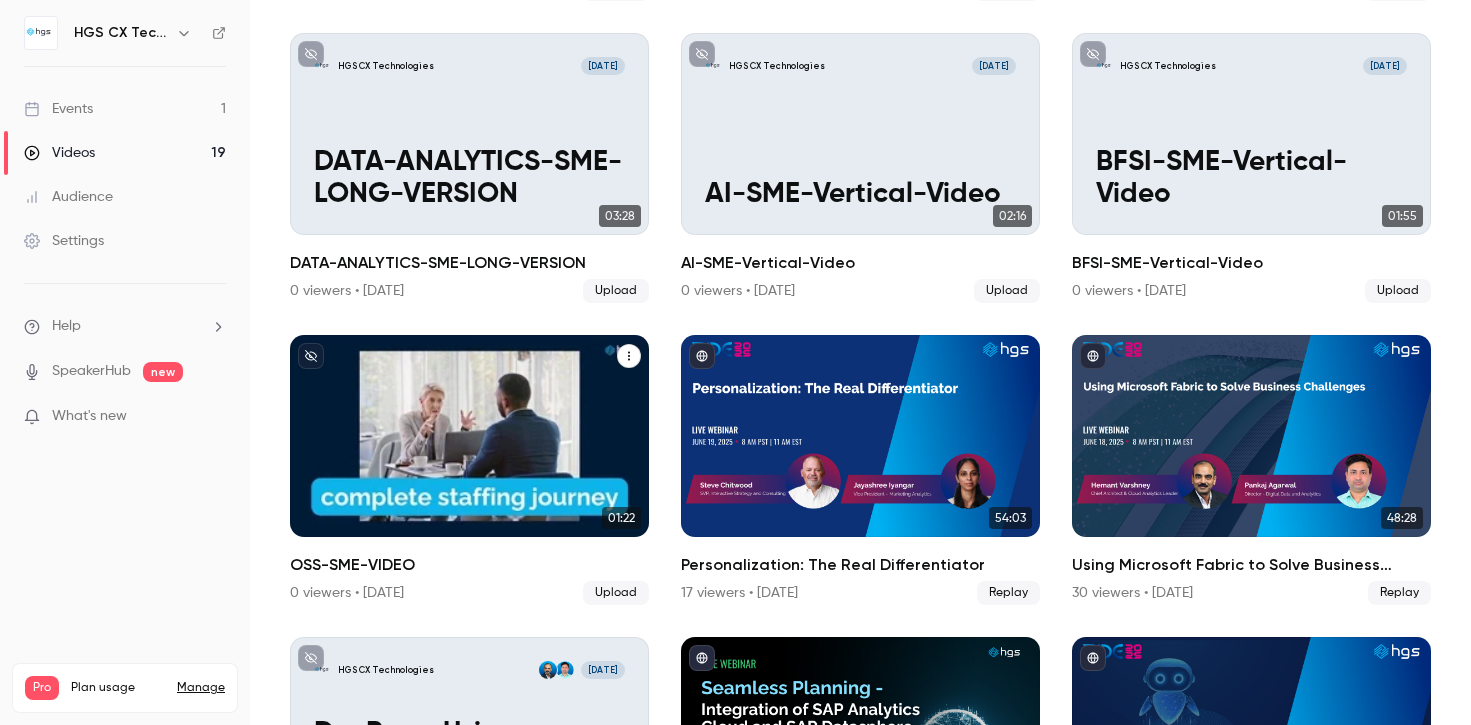 click on "HGS CX Technologies [DATE] OSS-SME-VIDEO" at bounding box center [469, 436] 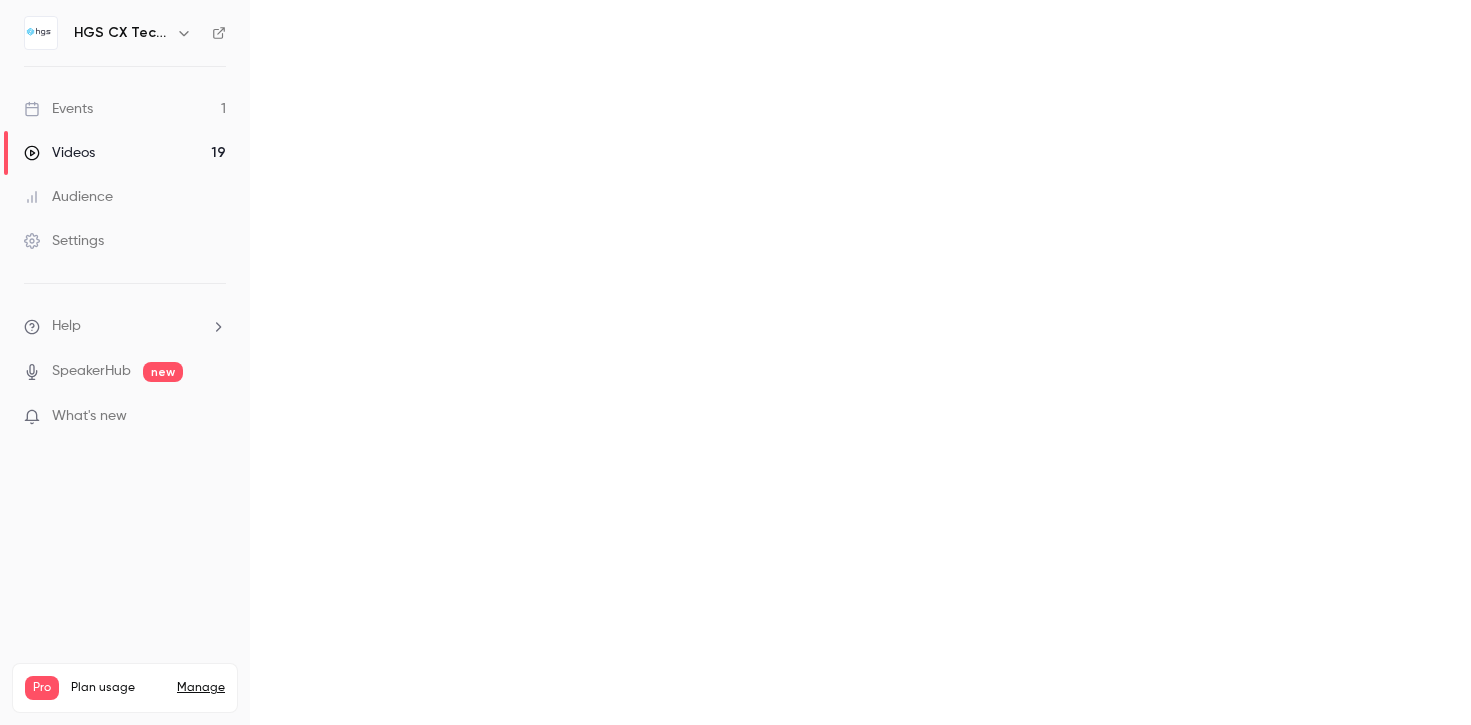 scroll, scrollTop: 0, scrollLeft: 0, axis: both 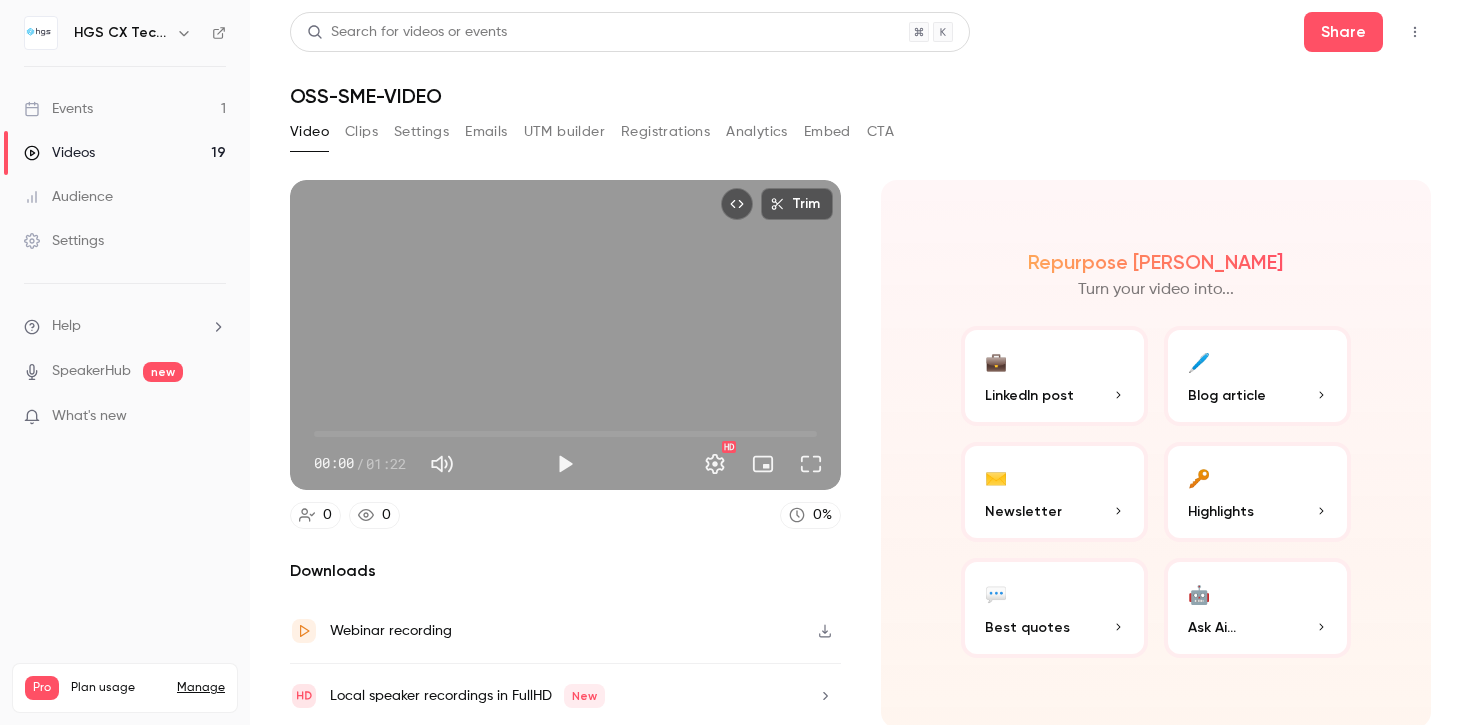 click on "Clips" at bounding box center (361, 132) 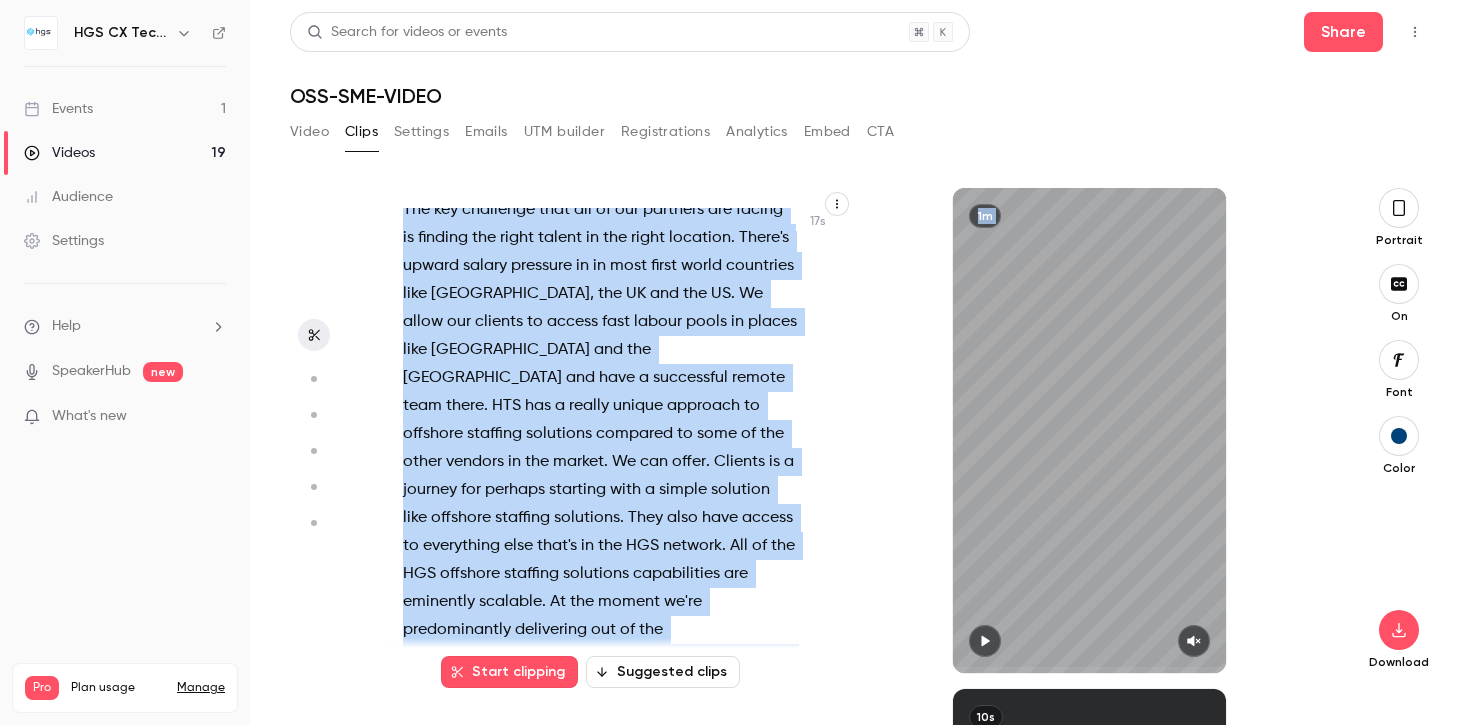 scroll, scrollTop: 385, scrollLeft: 0, axis: vertical 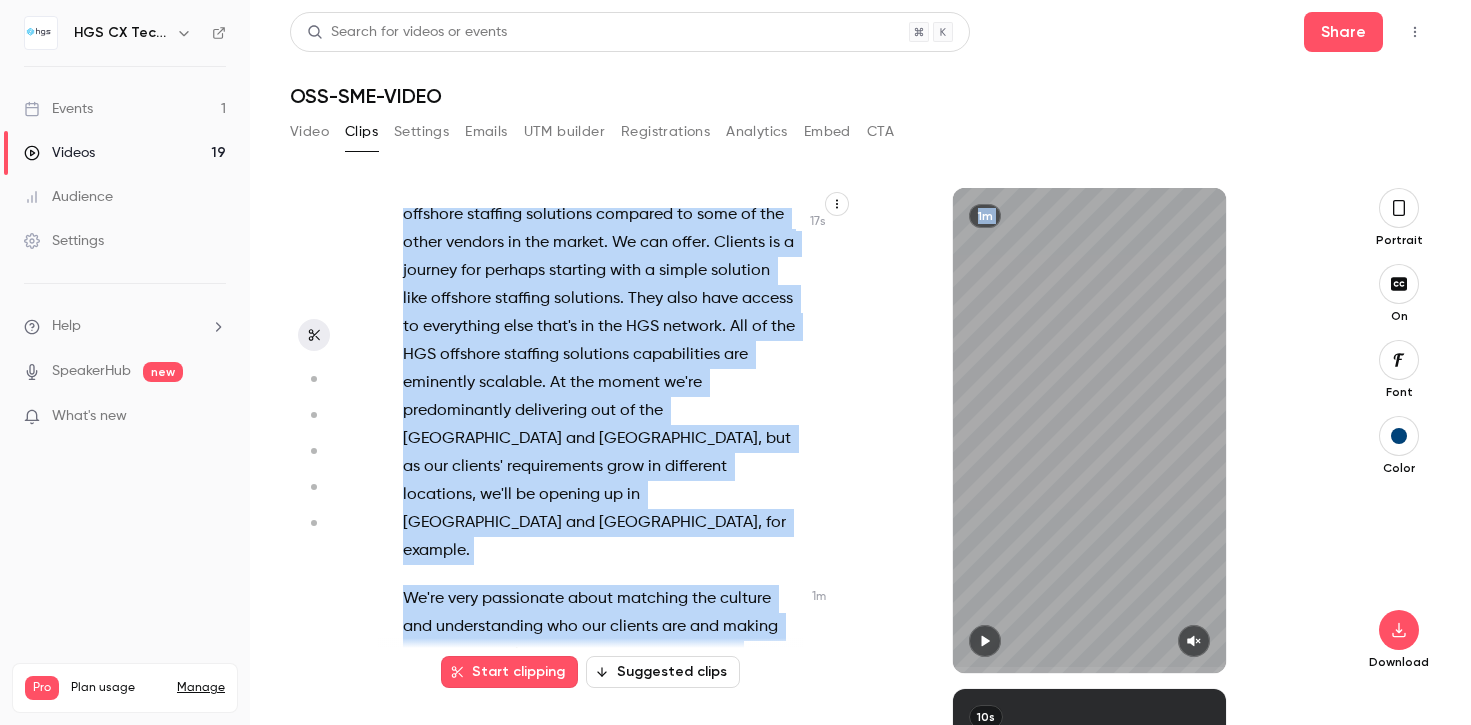 drag, startPoint x: 403, startPoint y: 218, endPoint x: 478, endPoint y: 729, distance: 516.4746 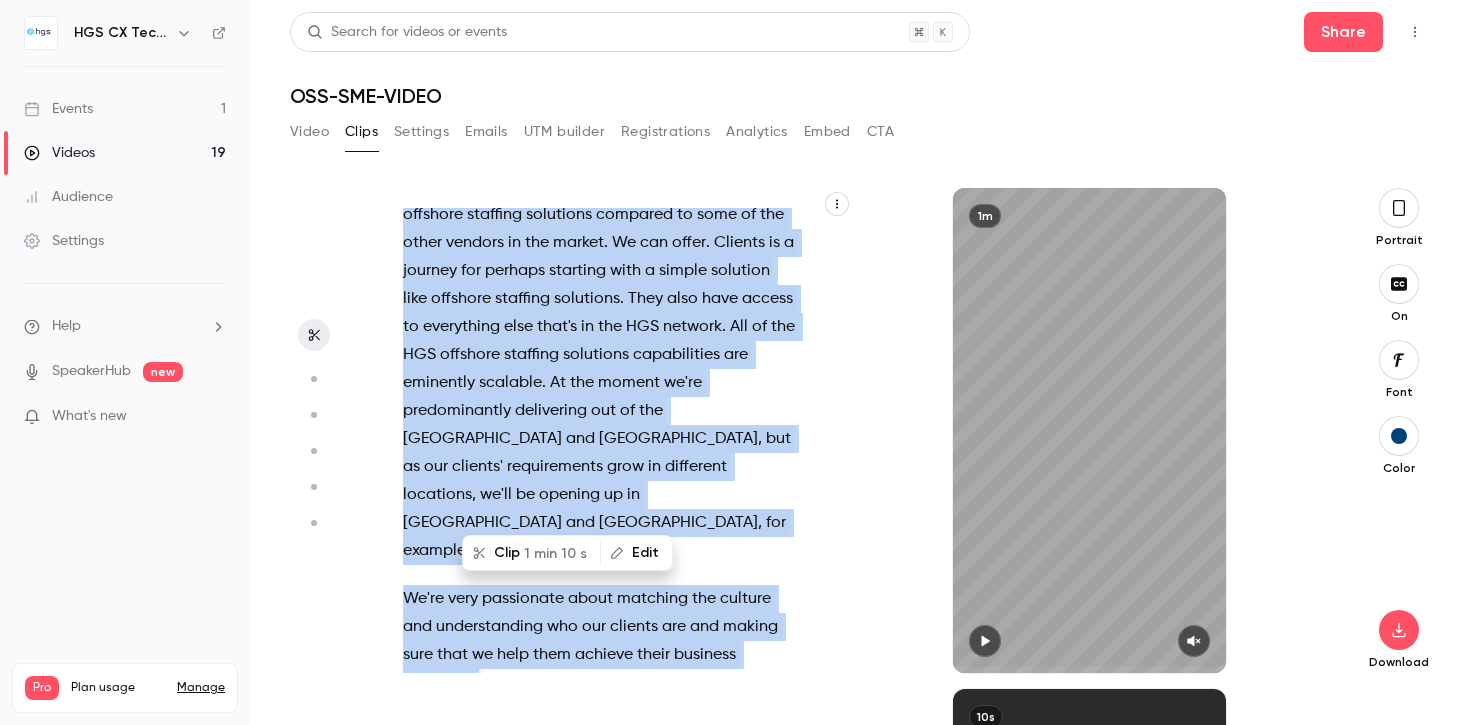 copy on "This   is   absolutely   a   people's   solution . My   name   is   [PERSON_NAME] ,   senior   vice   president   of   business   development   for   HGS   in   APAC   and   HGS   offshore   staffing   solutions . The   key   challenge   that   all   of   our   partners   are   facing   is   finding   the   right   talent   in   the   right   location .   There's   upward   salary   pressure   in   in   most   first   world   countries   like   [GEOGRAPHIC_DATA] ,   the   [GEOGRAPHIC_DATA]   and   the   [GEOGRAPHIC_DATA] .   We   allow   our   clients   to   access   fast   labour   pools   in   places   like   [GEOGRAPHIC_DATA]   and   the   [GEOGRAPHIC_DATA]   and   have   a   successful   remote   team   there .   HTS   has   a   really   unique   approach   to   offshore   staffing   solutions   compared   to   some   of   the   other   vendors   in   the   market .   We   can   offer .   Clients   is   a   journey   for   perhaps   starting   with   a   simple   solution   like   offshore   staffing   solutions .   They   also   have   access   to   ev..." 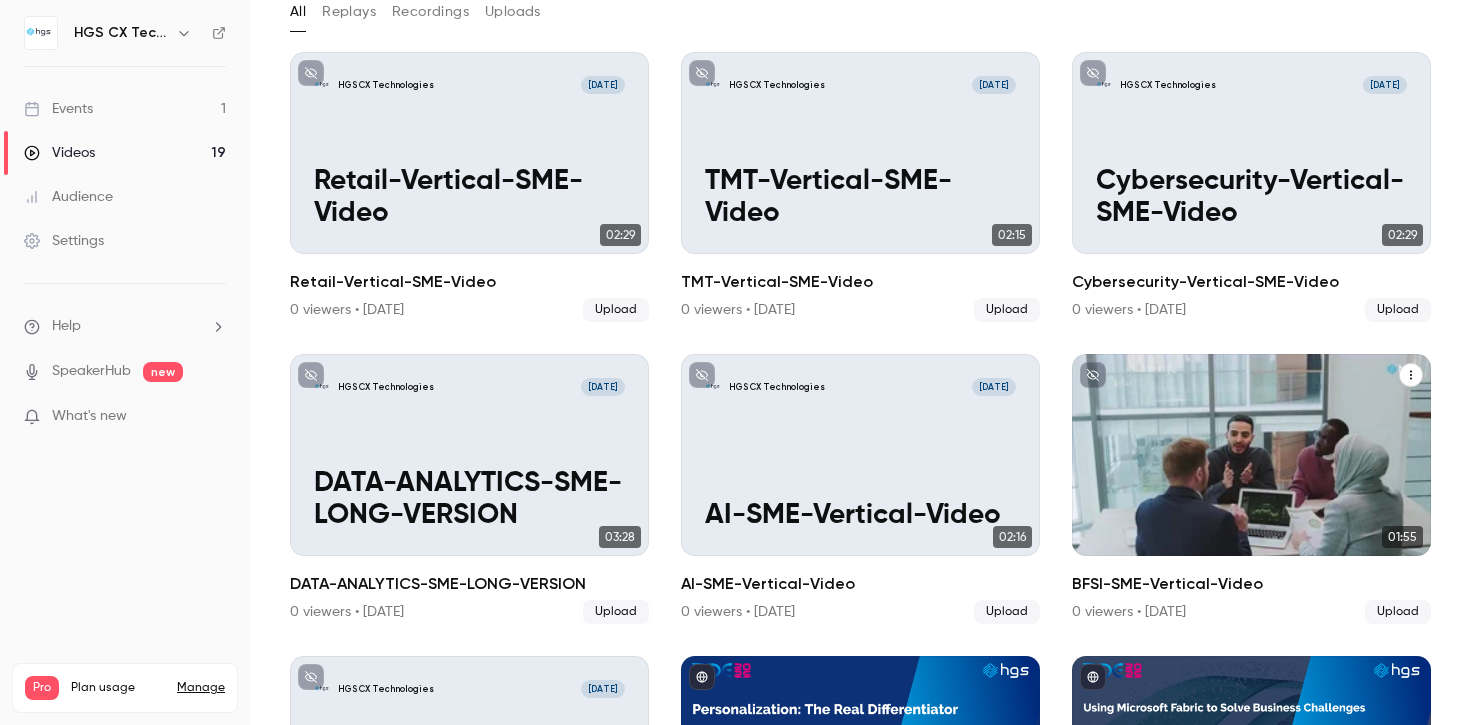 scroll, scrollTop: 122, scrollLeft: 0, axis: vertical 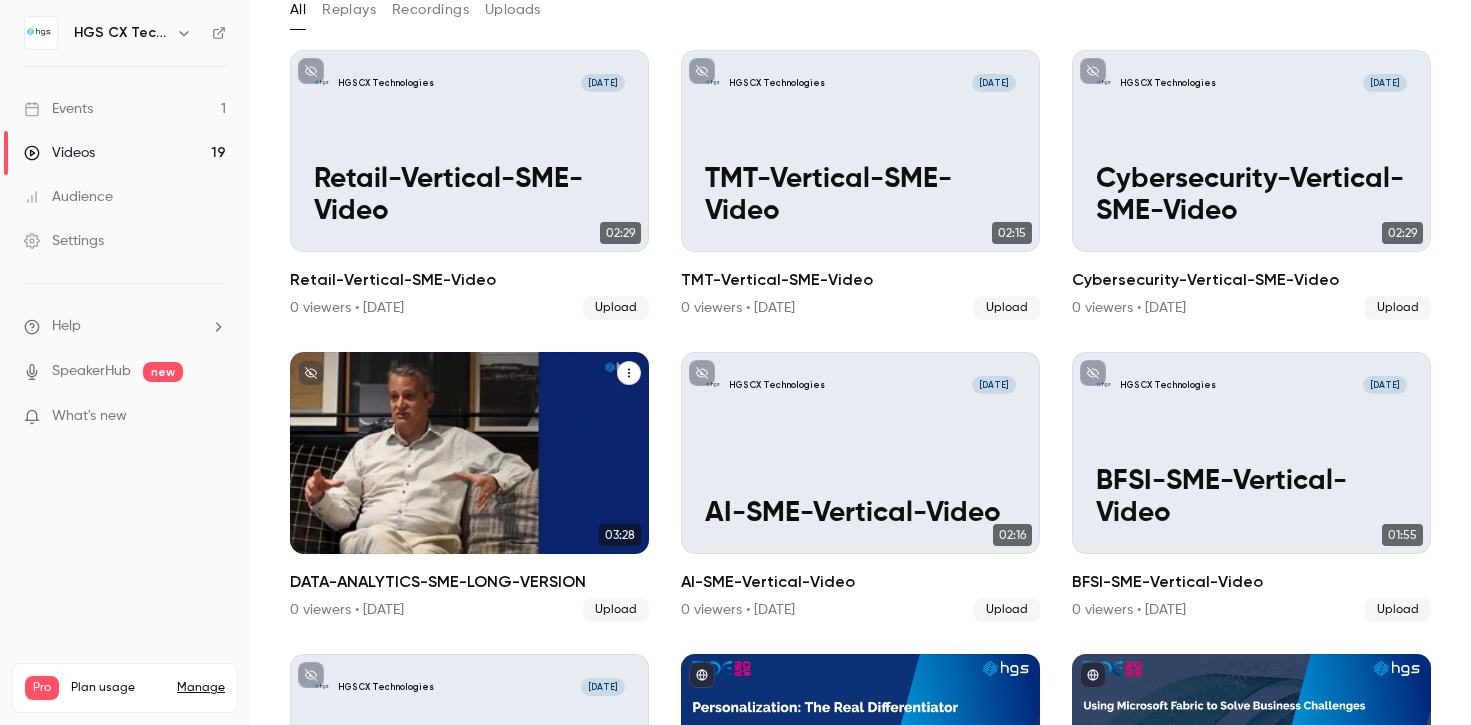 click on "HGS CX Technologies [DATE] DATA-ANALYTICS-SME-LONG-VERSION" at bounding box center (469, 453) 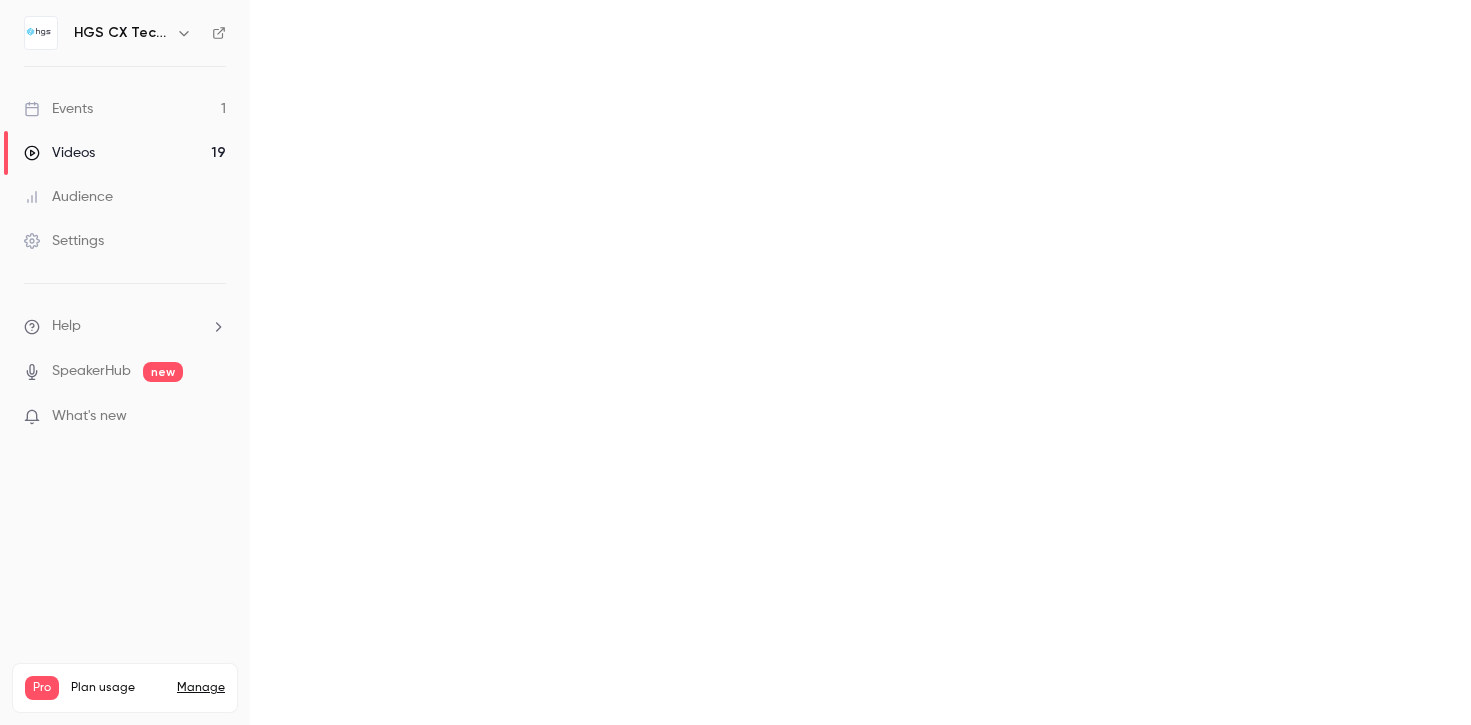 scroll, scrollTop: 0, scrollLeft: 0, axis: both 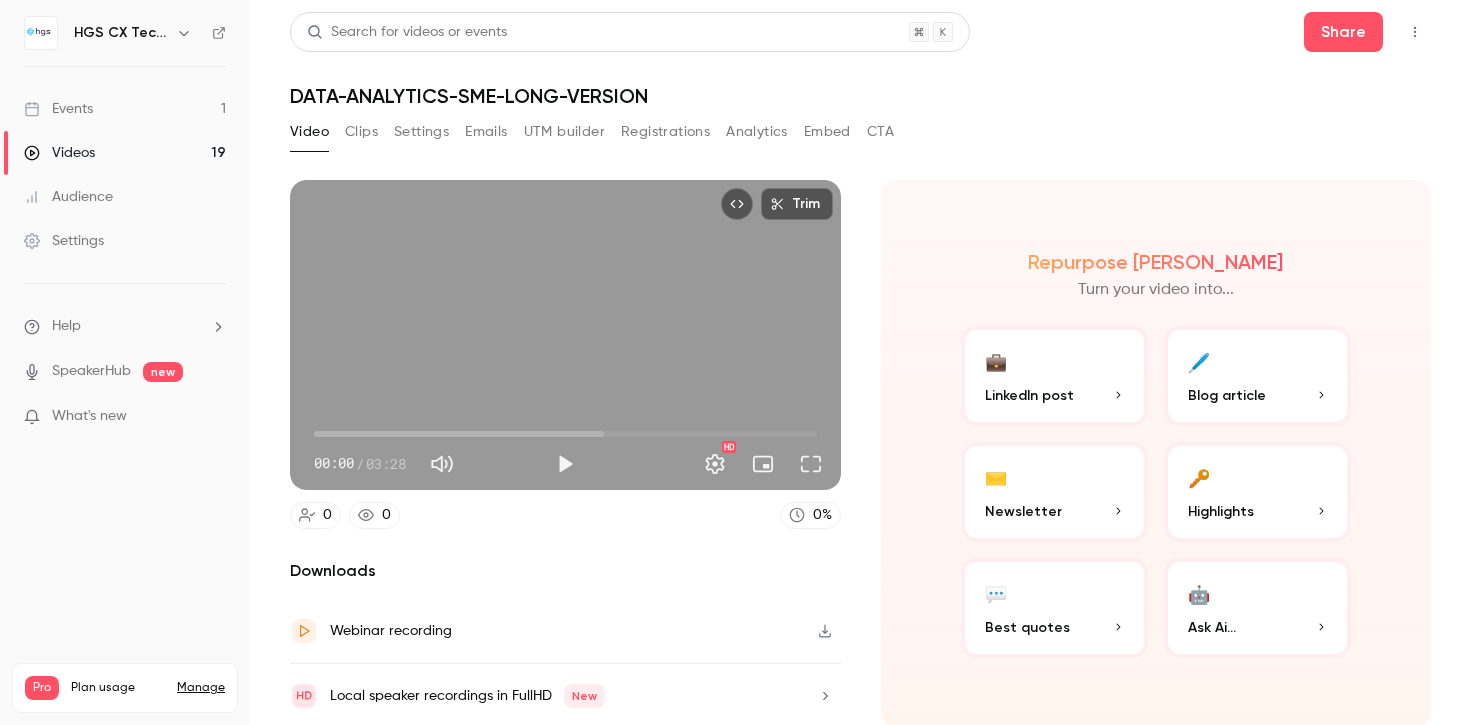 click on "Video Clips Settings Emails UTM builder Registrations Analytics Embed CTA" at bounding box center (592, 132) 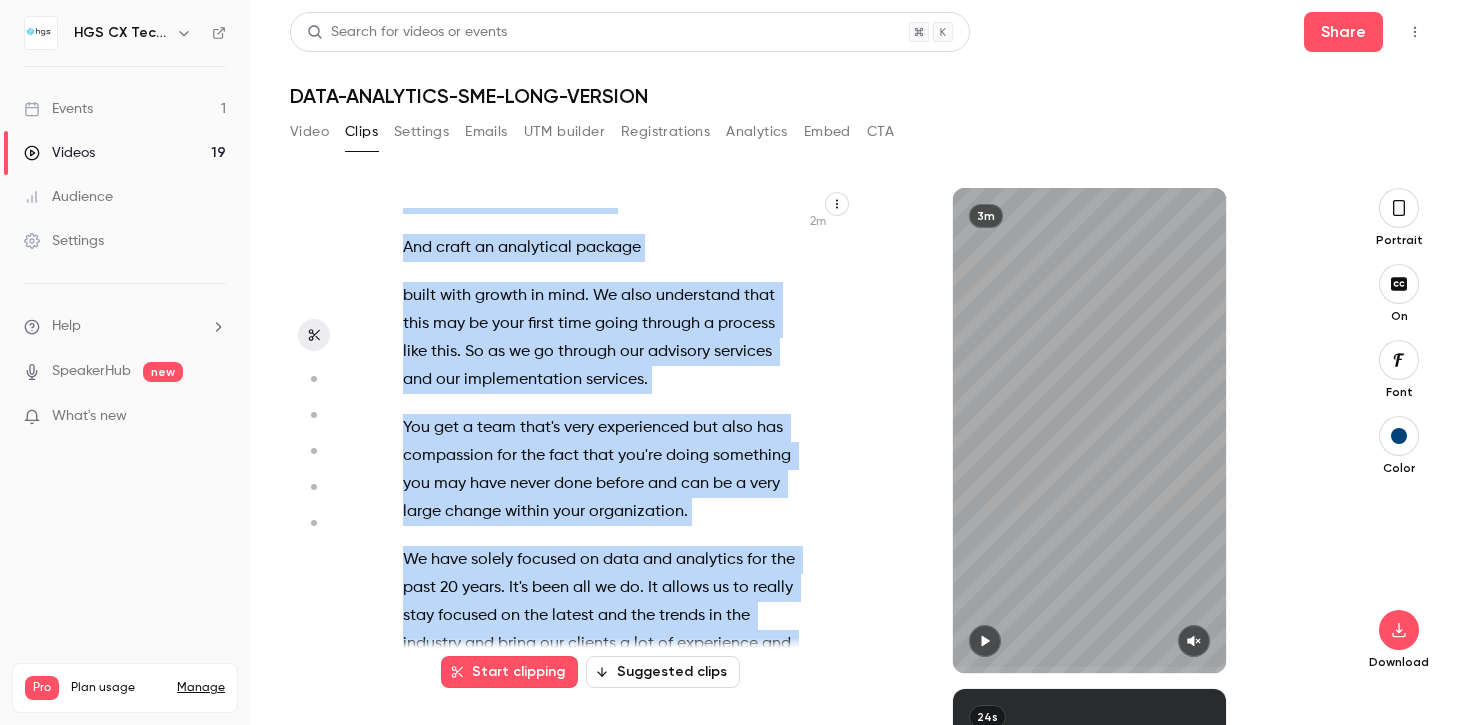 scroll, scrollTop: 2153, scrollLeft: 0, axis: vertical 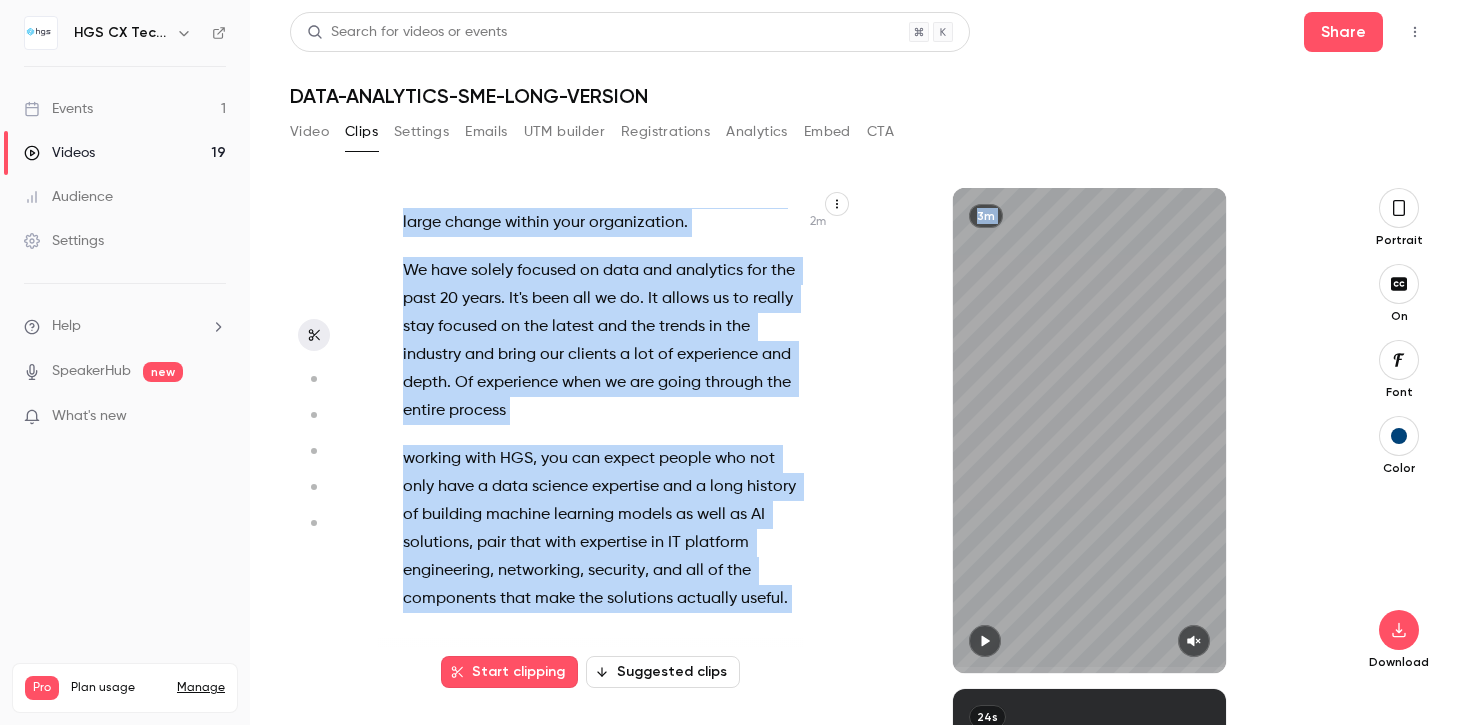 drag, startPoint x: 404, startPoint y: 218, endPoint x: 497, endPoint y: 687, distance: 478.13177 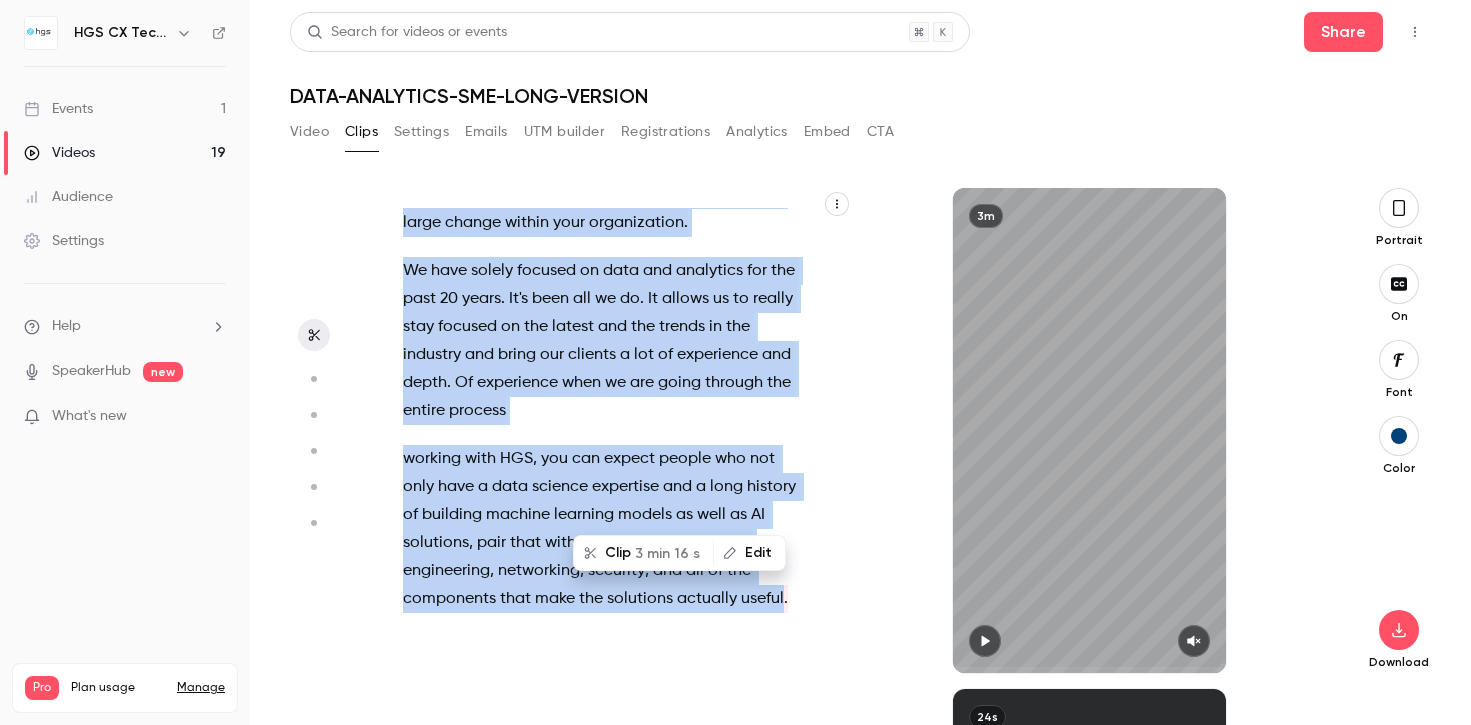 copy on "We   served   as   the   bridge   to   work   with   both   sides   to   build   a   platform   to   help   turn   around   analytical   solutions   much   quicker . I   am   [PERSON_NAME] .   I   am   a   senior   vice   president   of   the   data   and   analytics   practice   at   HGS . My   name   is   [PERSON_NAME] . I   am   a   principal   consultant   and   the   head   of   data   science   at   HGS . At   the   data   analytics   practice   at   HGS ,   we   build   data   analytics   platforms   for   our   customers .   These   help   them   bring   together   all   of   the   data   from   their   desperate   systems   into   one   place   so   they   can   have   better   data   and   analytics   in   their   company . A   lot   of   organizations   roll   out   a   package   that   is   a   solution .   Trying   to   cater   to   every   organization's   problems ,   and   here   at   HGS   we   believe   in   solving   your   specific   organization's   problems ,   whatever   that   m..." 